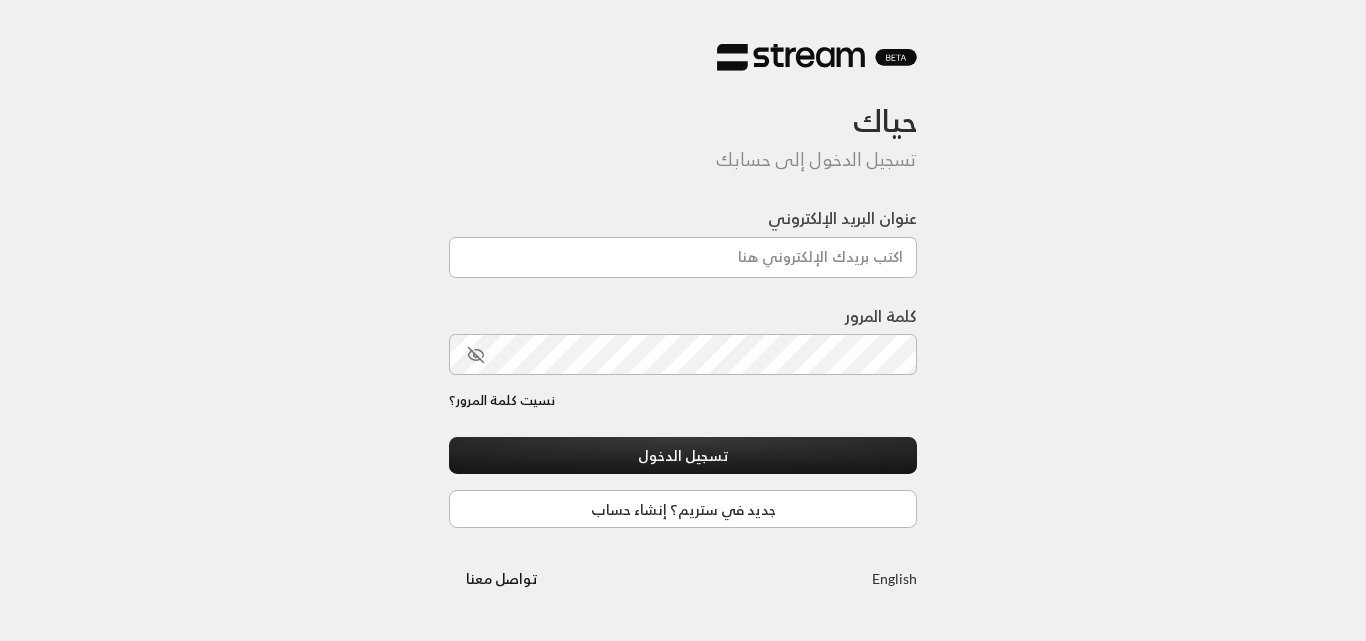 scroll, scrollTop: 0, scrollLeft: 0, axis: both 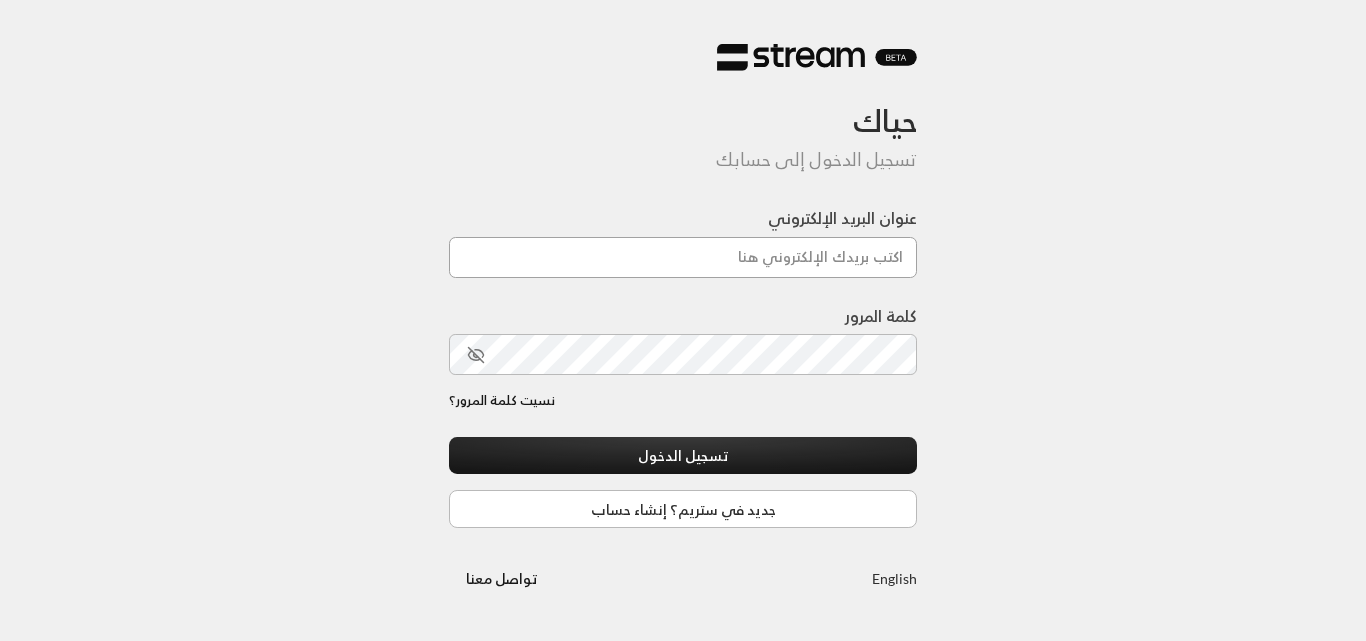 click on "عنوان البريد الإلكتروني" at bounding box center (683, 257) 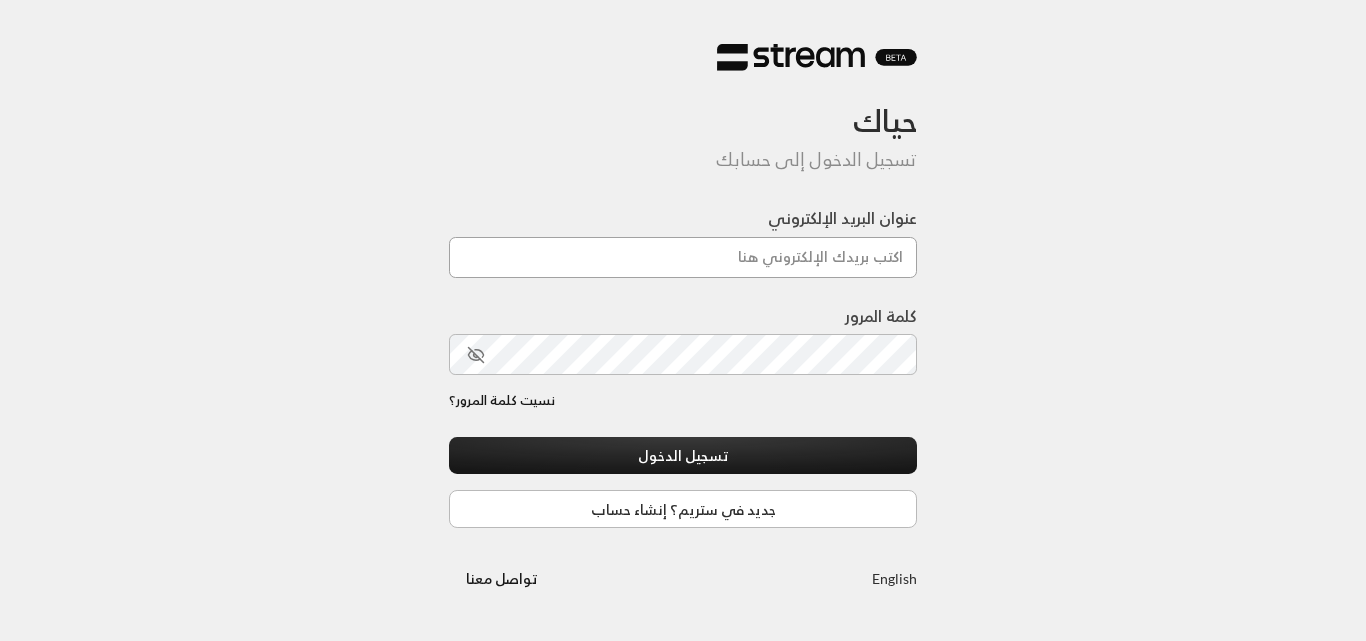 type on "[EMAIL_ADDRESS][DOMAIN_NAME]" 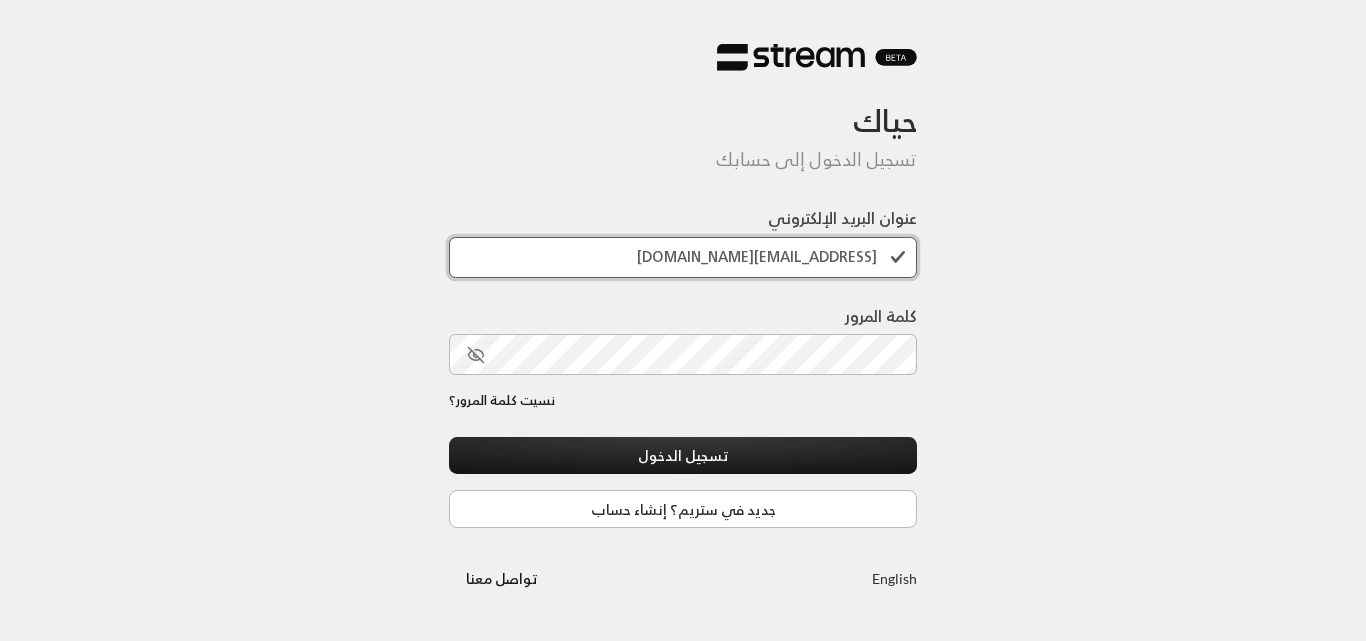 click on "[EMAIL_ADDRESS][DOMAIN_NAME]" at bounding box center [683, 257] 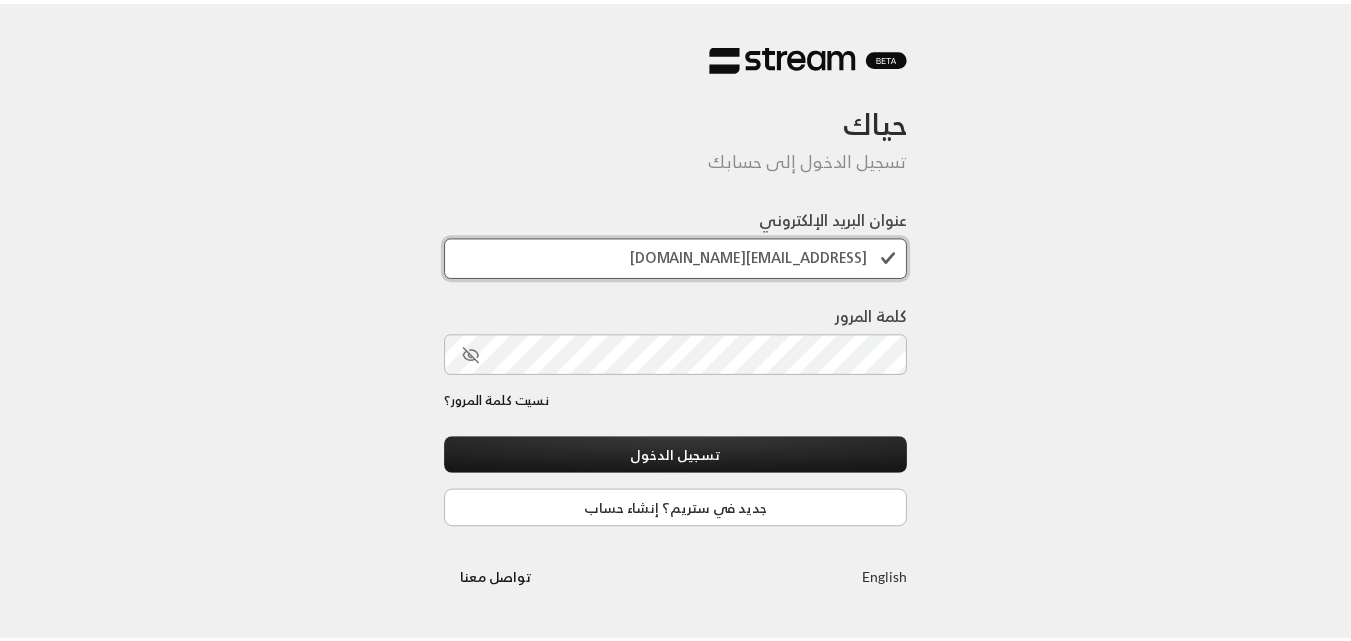 scroll, scrollTop: 2, scrollLeft: 0, axis: vertical 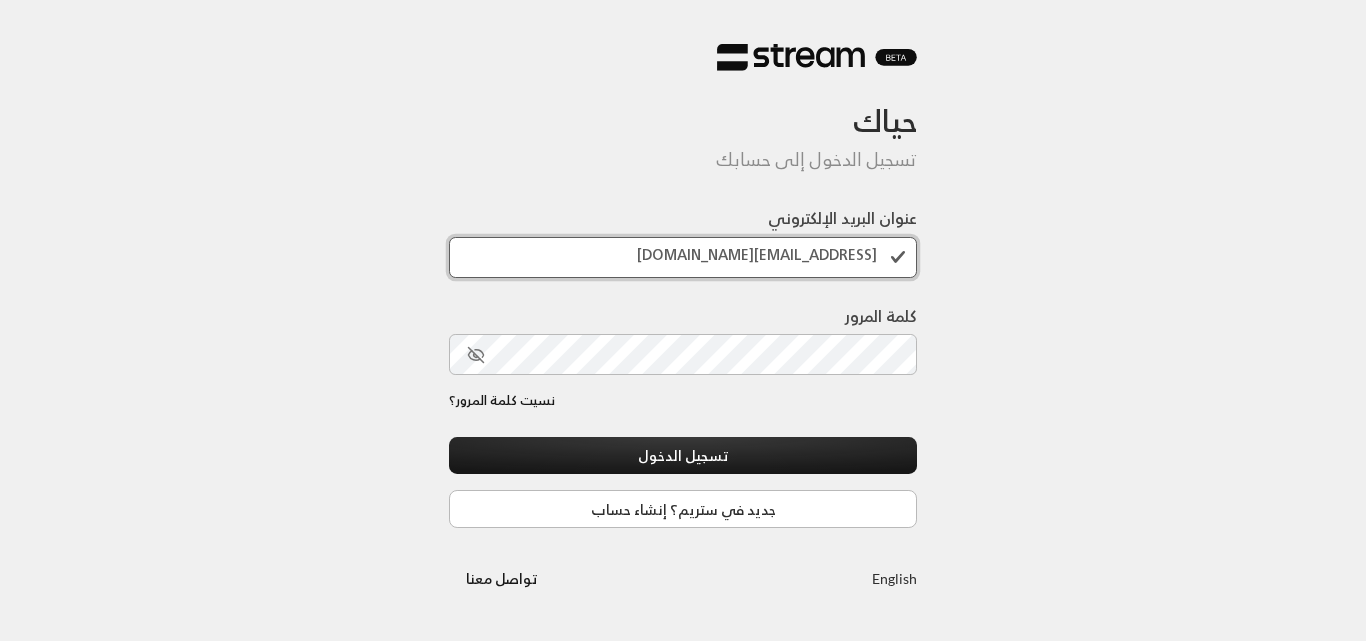 drag, startPoint x: 725, startPoint y: 268, endPoint x: 901, endPoint y: 266, distance: 176.01137 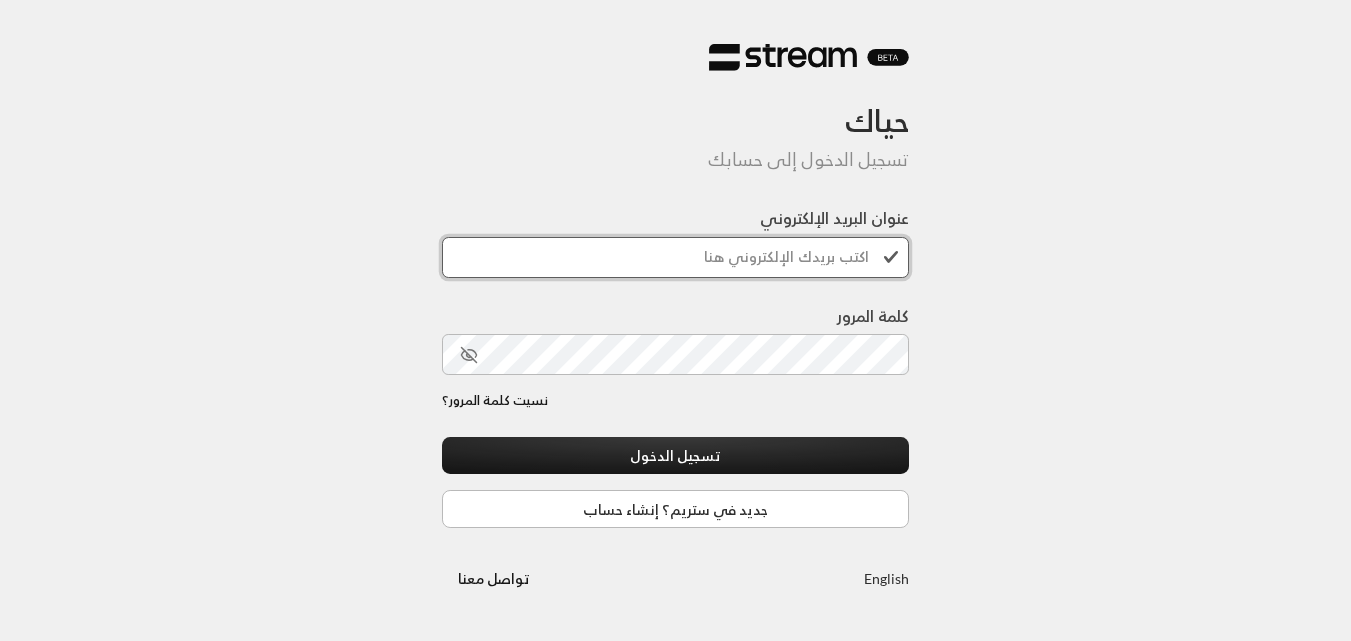 scroll, scrollTop: 0, scrollLeft: 0, axis: both 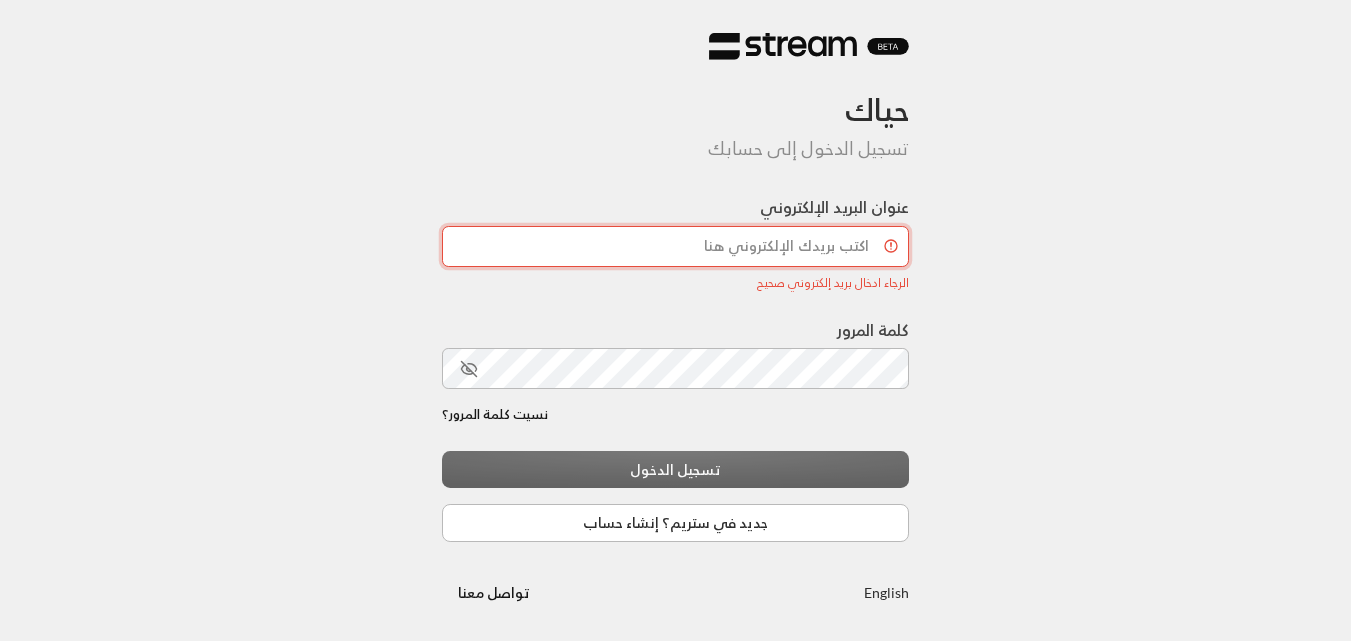 click on "عنوان البريد الإلكتروني" at bounding box center [676, 246] 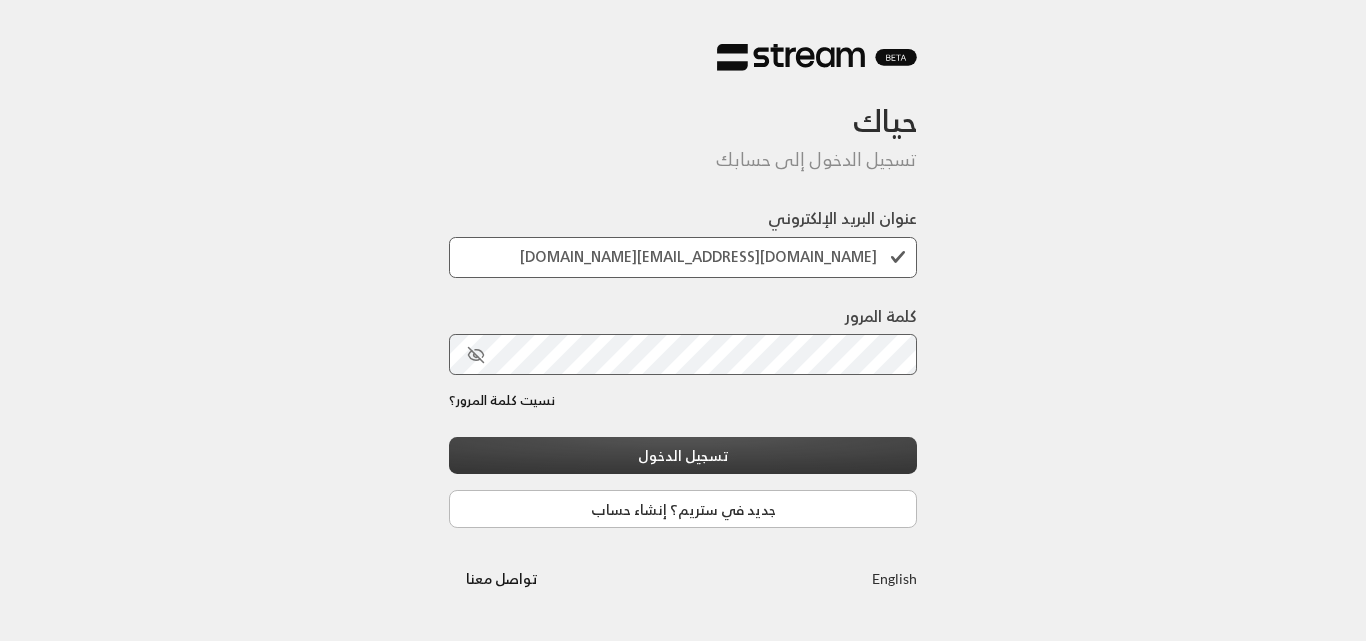 click on "تسجيل الدخول" at bounding box center (683, 455) 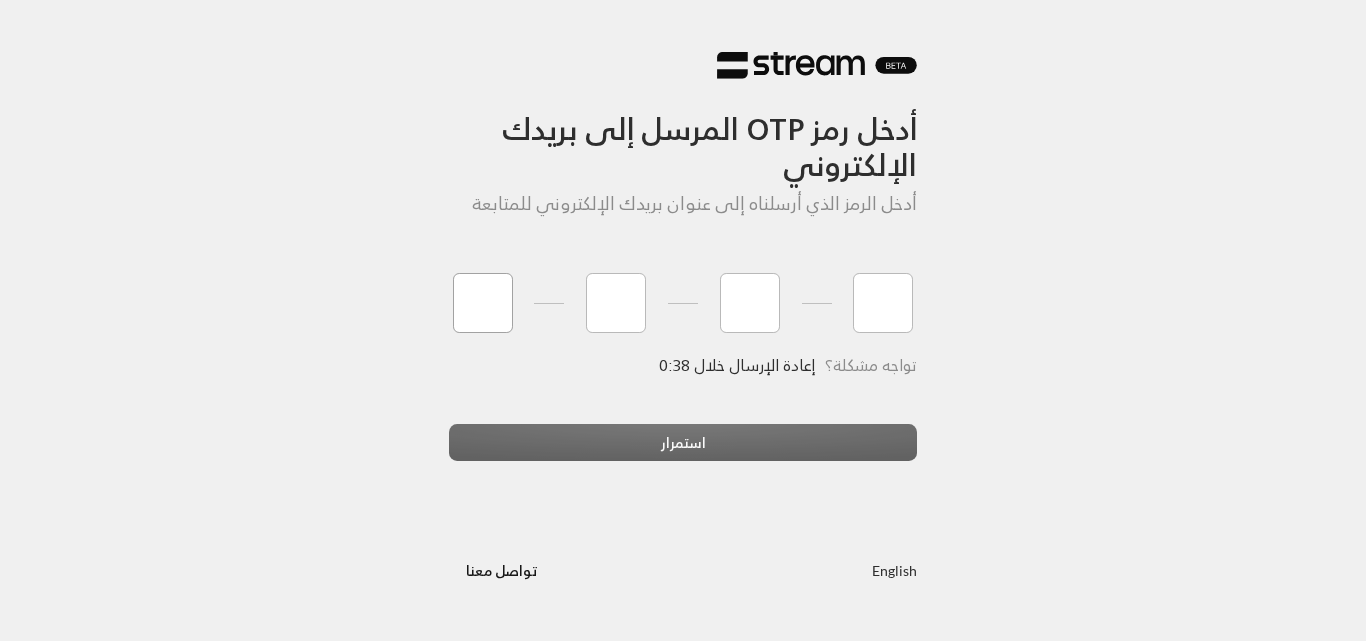 type on "8" 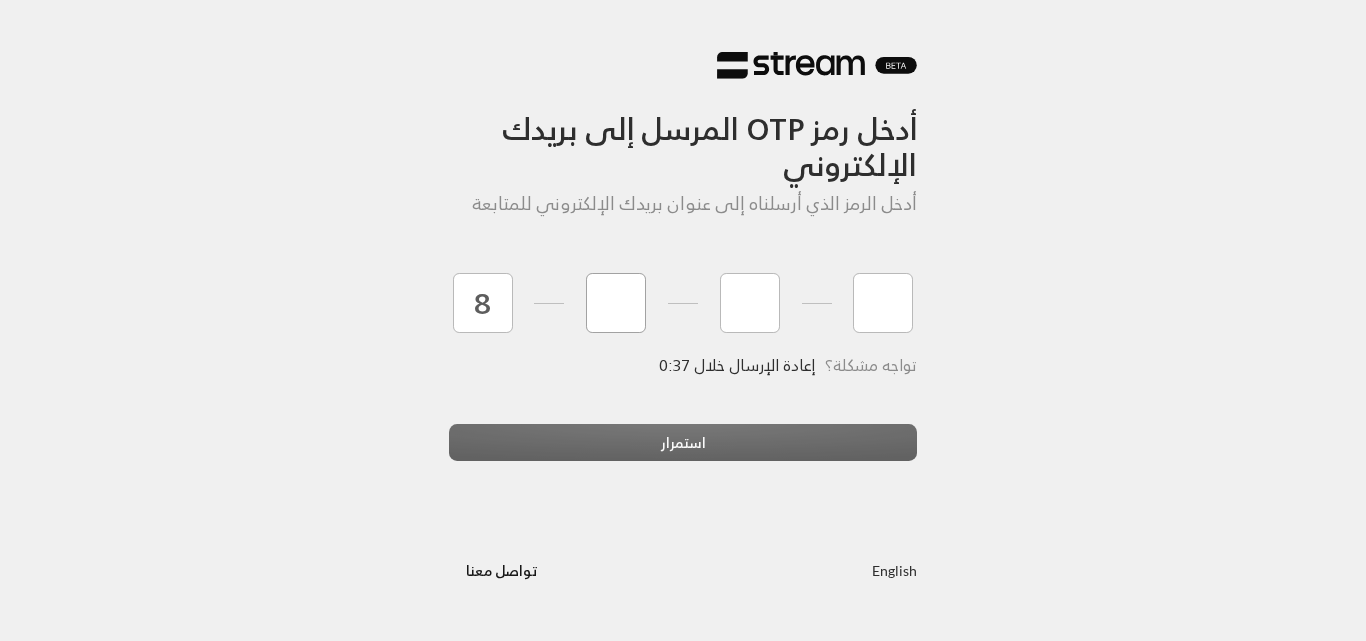 type on "3" 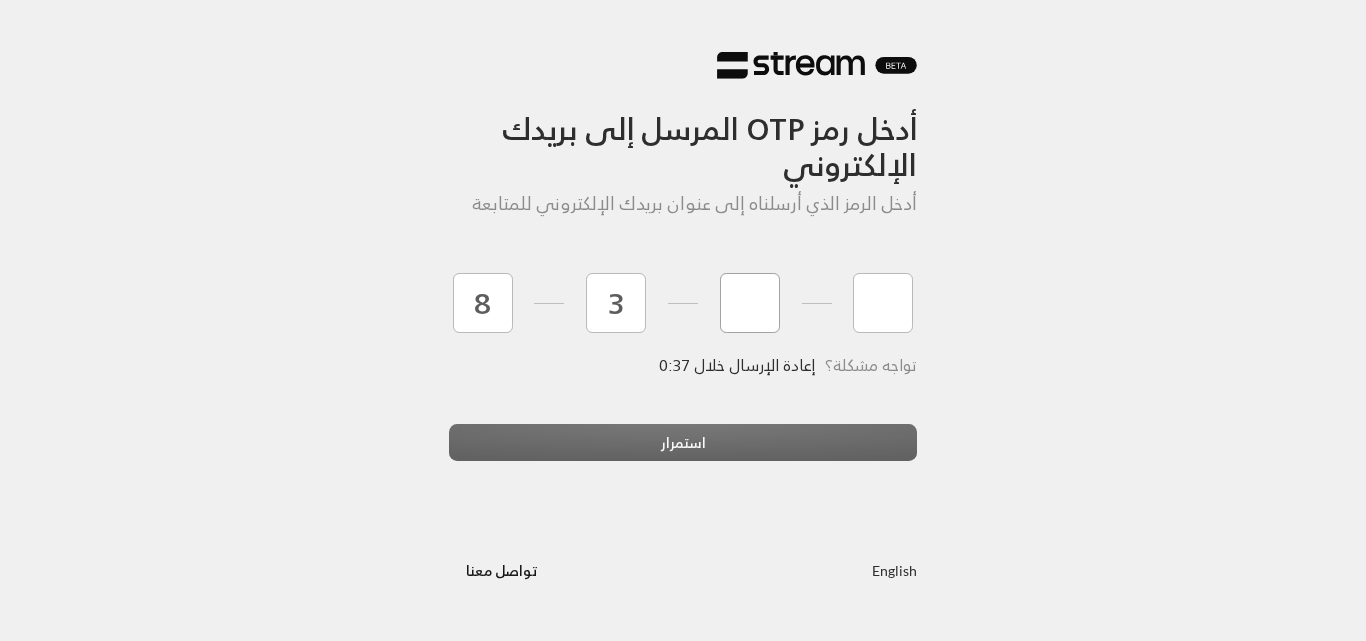 type on "3" 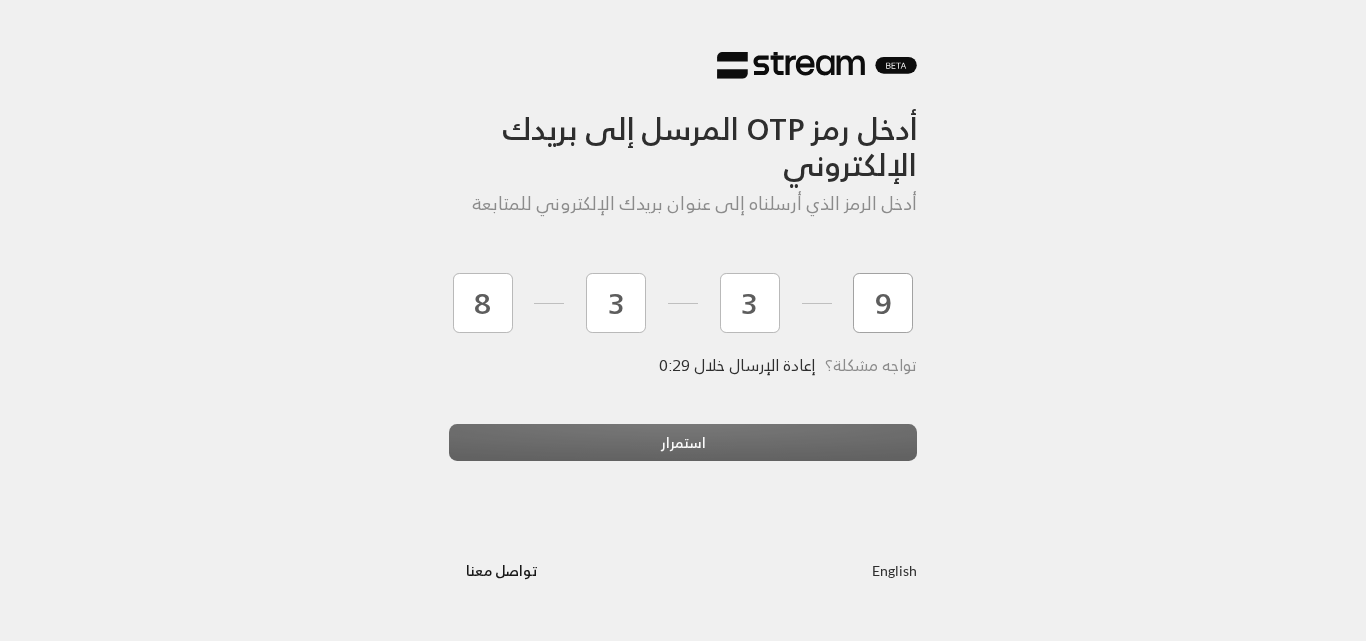 type on "9" 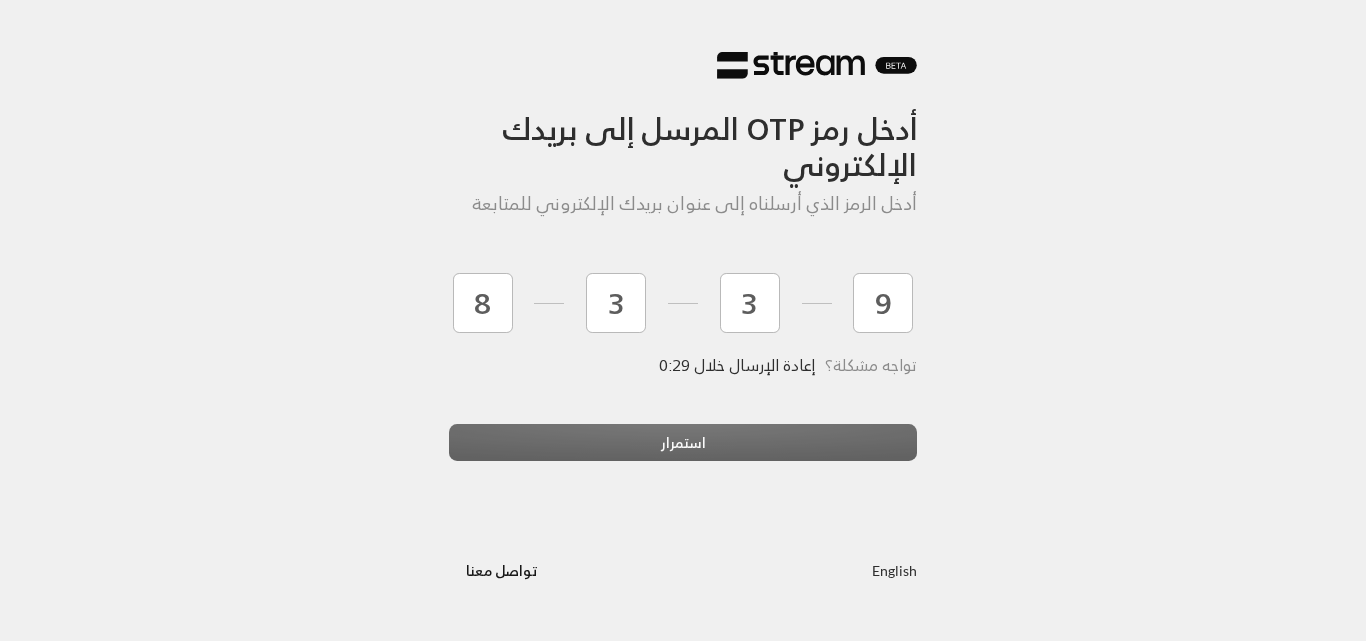 click on "استمرار" at bounding box center (683, 451) 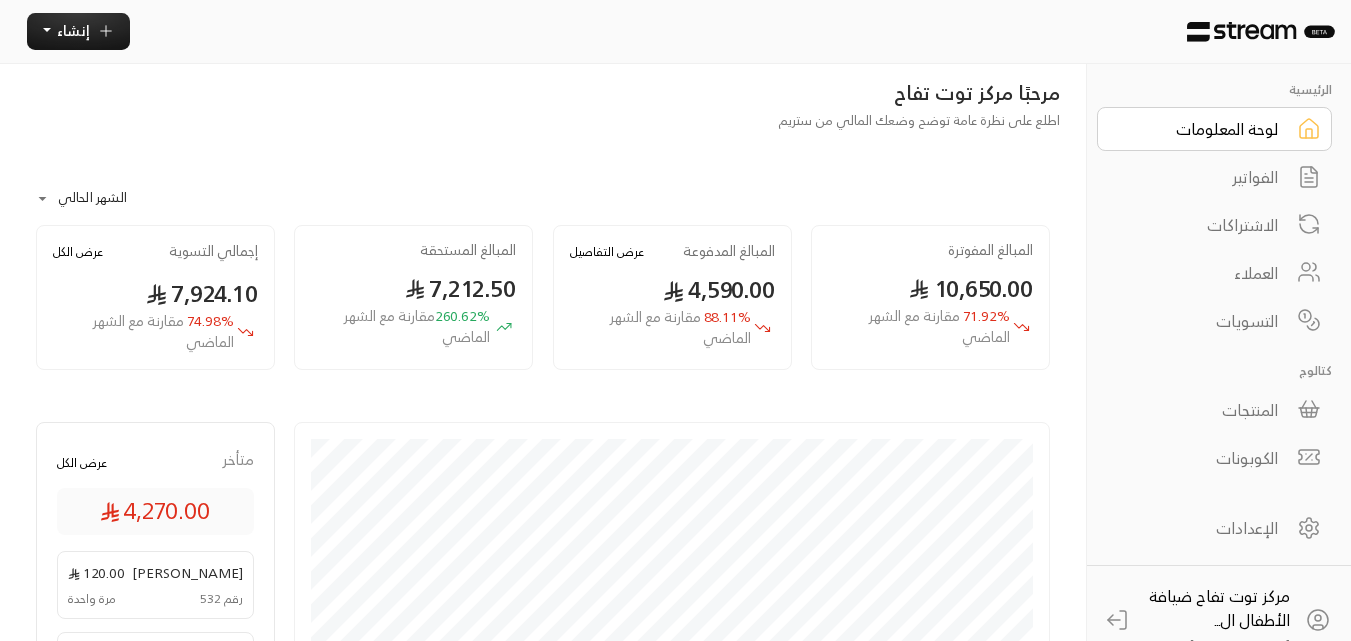 click on "الفواتير" at bounding box center (1201, 177) 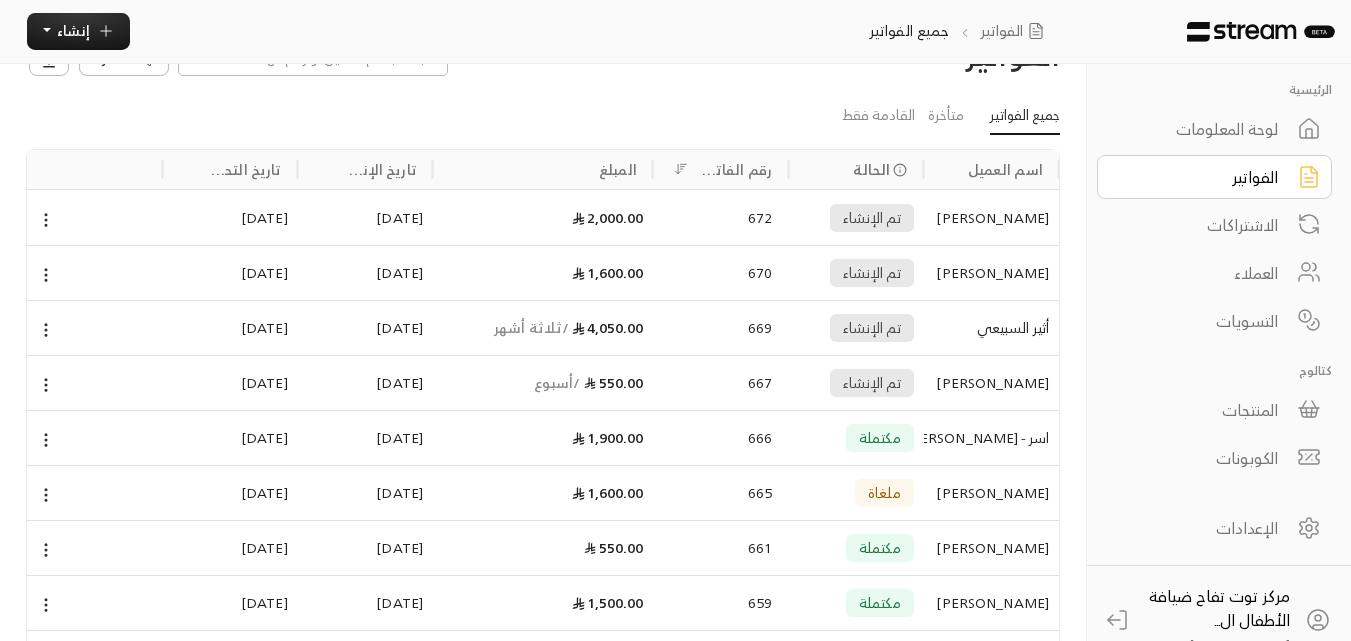 scroll, scrollTop: 0, scrollLeft: 0, axis: both 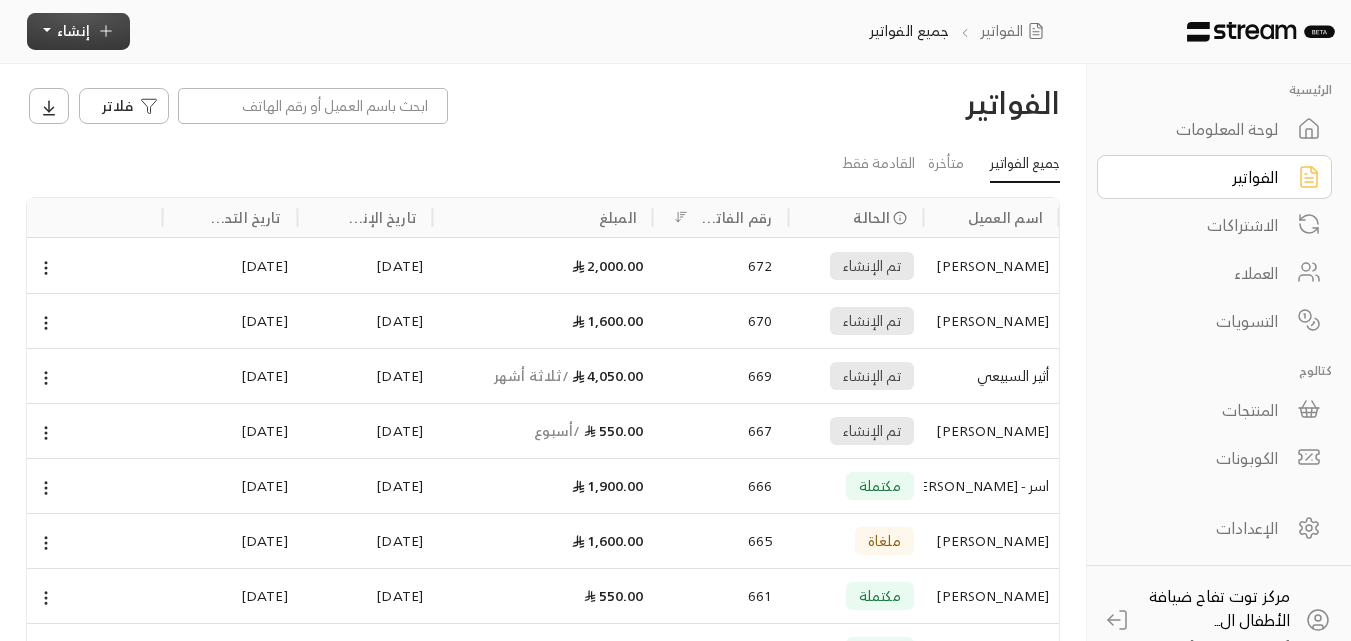 click on "إنشاء" at bounding box center [78, 31] 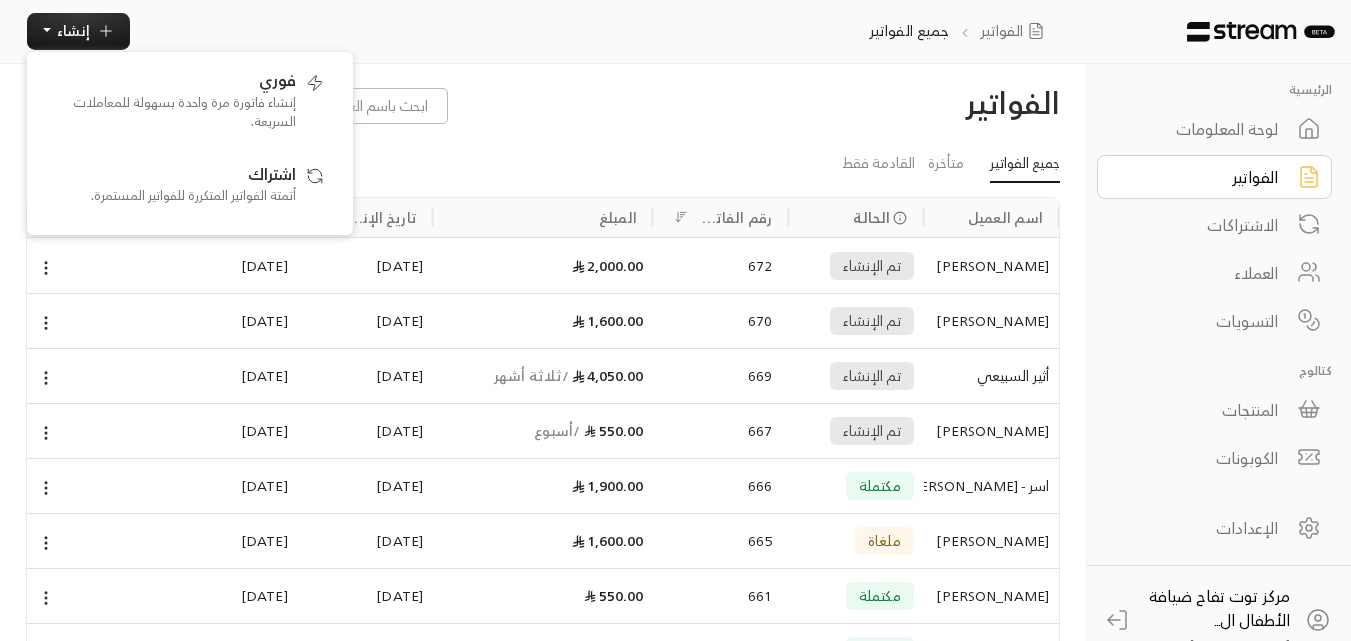 click on "فلاتر" at bounding box center [411, 105] 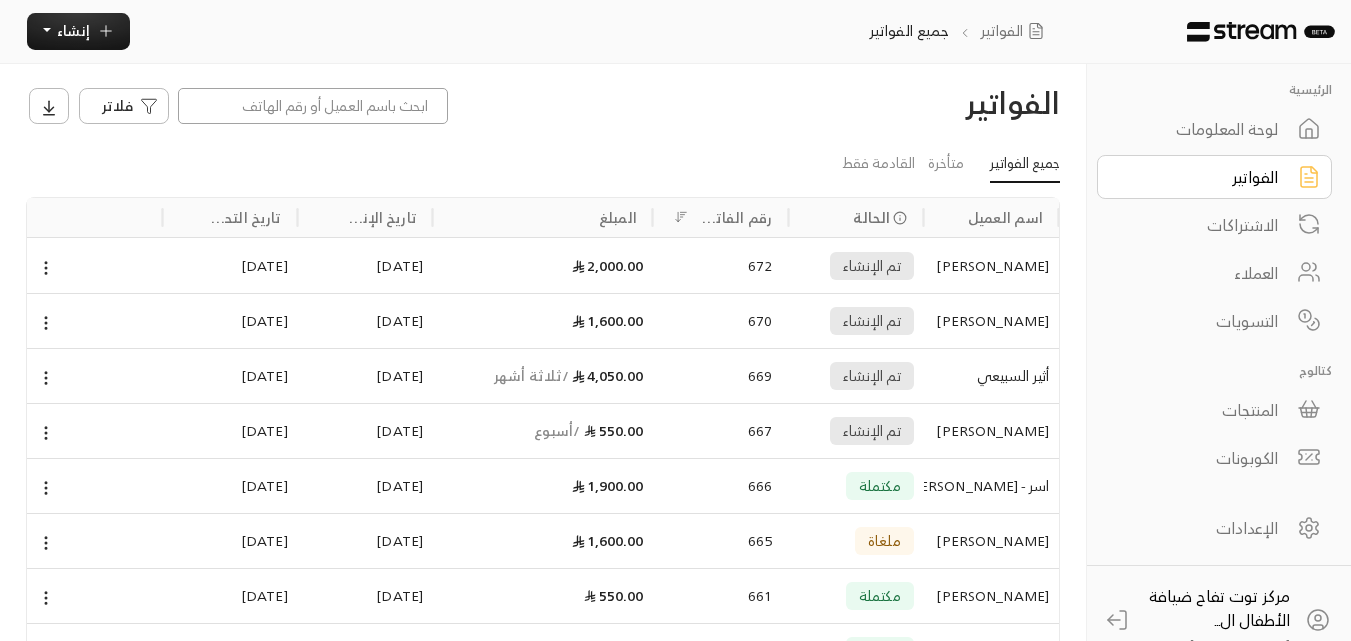 click at bounding box center (313, 106) 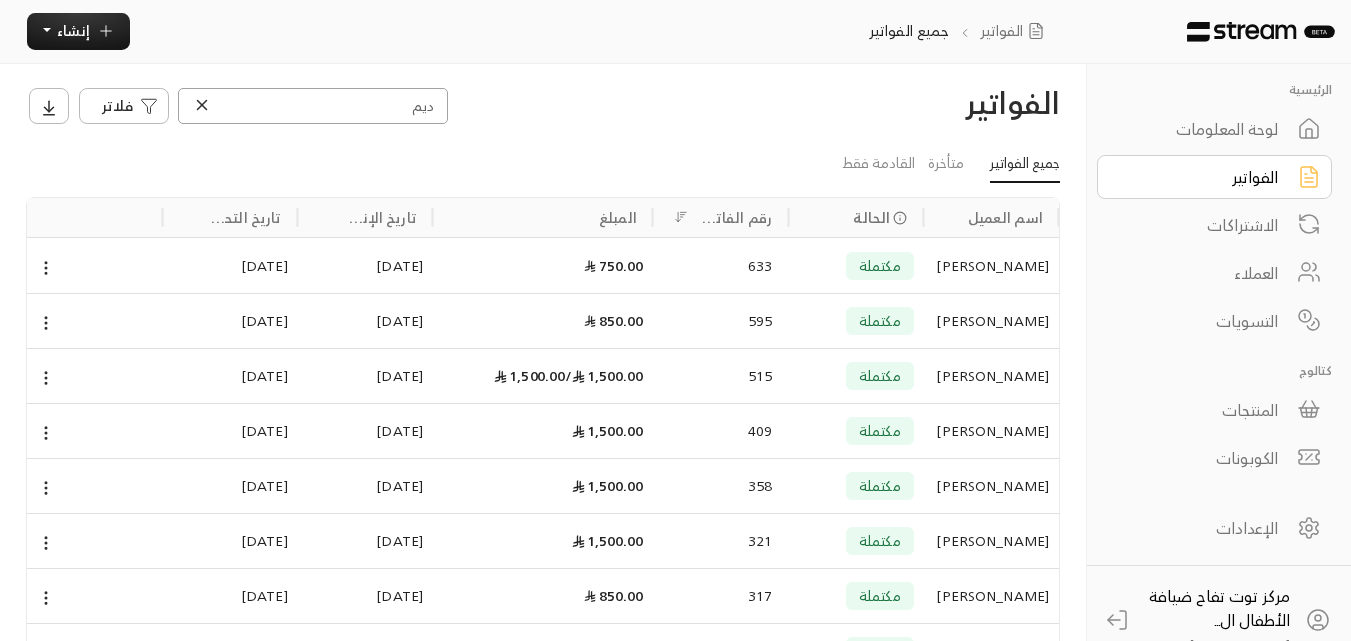 type on "ديم" 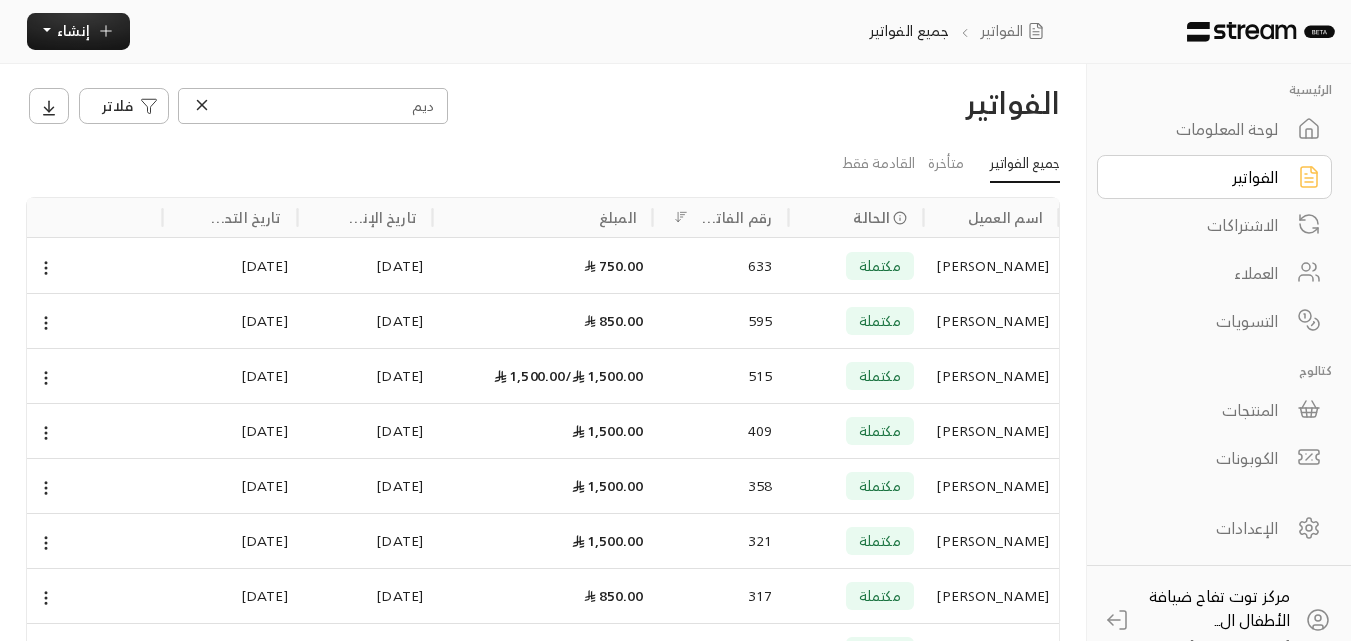 click on "[PERSON_NAME]" at bounding box center (991, 266) 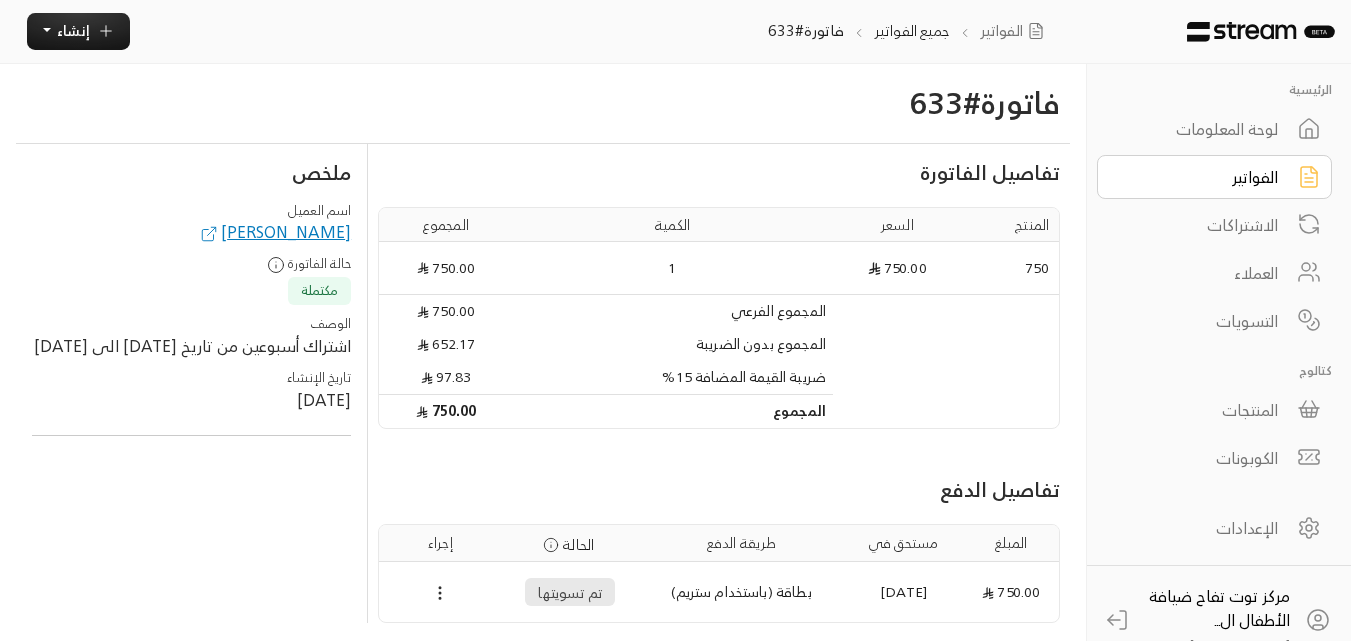 scroll, scrollTop: 69, scrollLeft: 0, axis: vertical 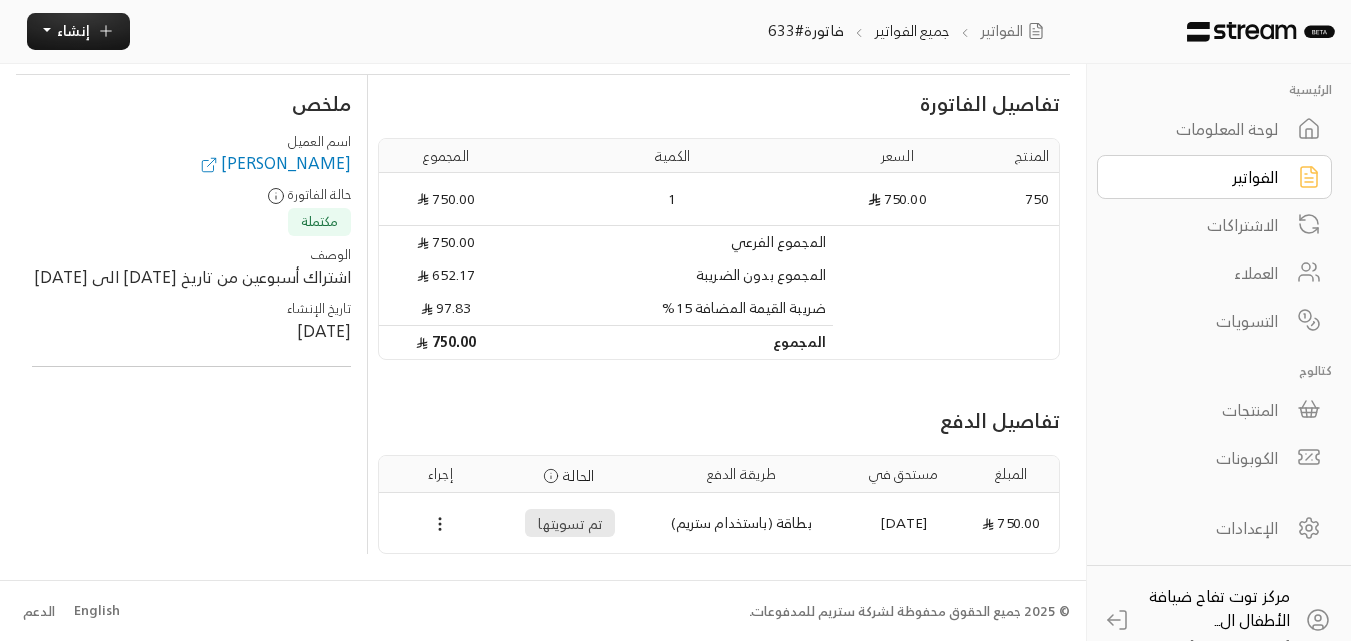 click on "[PERSON_NAME]" at bounding box center (274, 163) 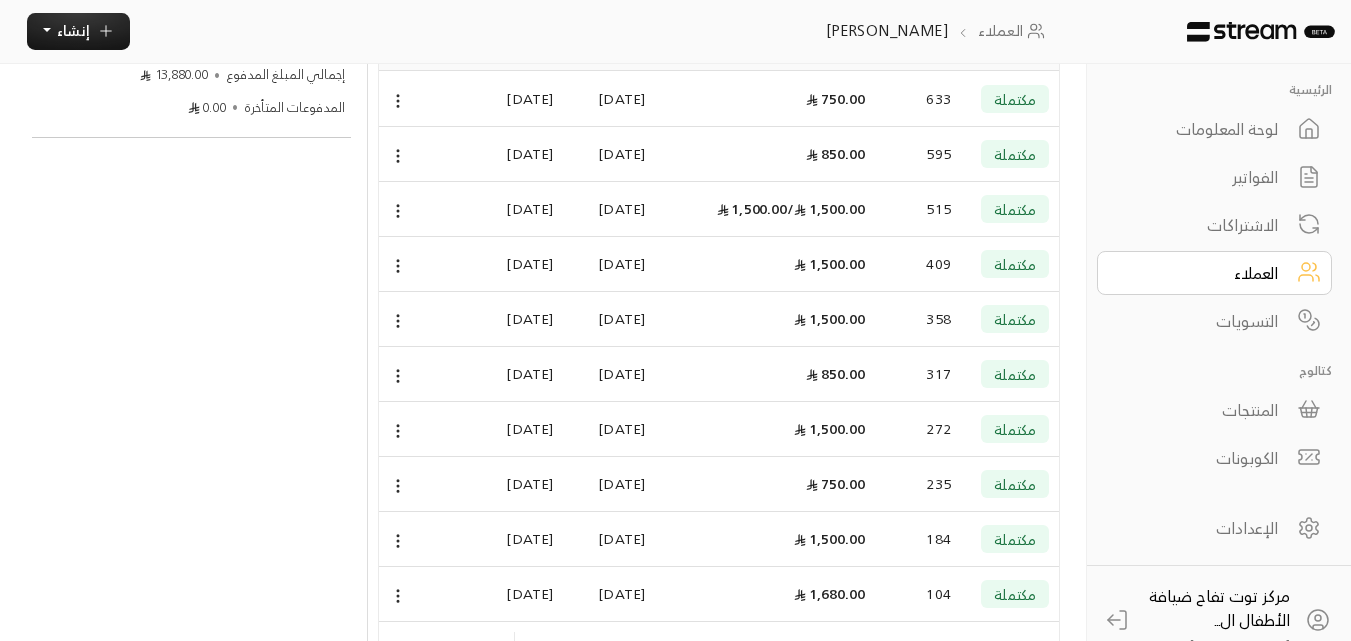 scroll, scrollTop: 579, scrollLeft: 0, axis: vertical 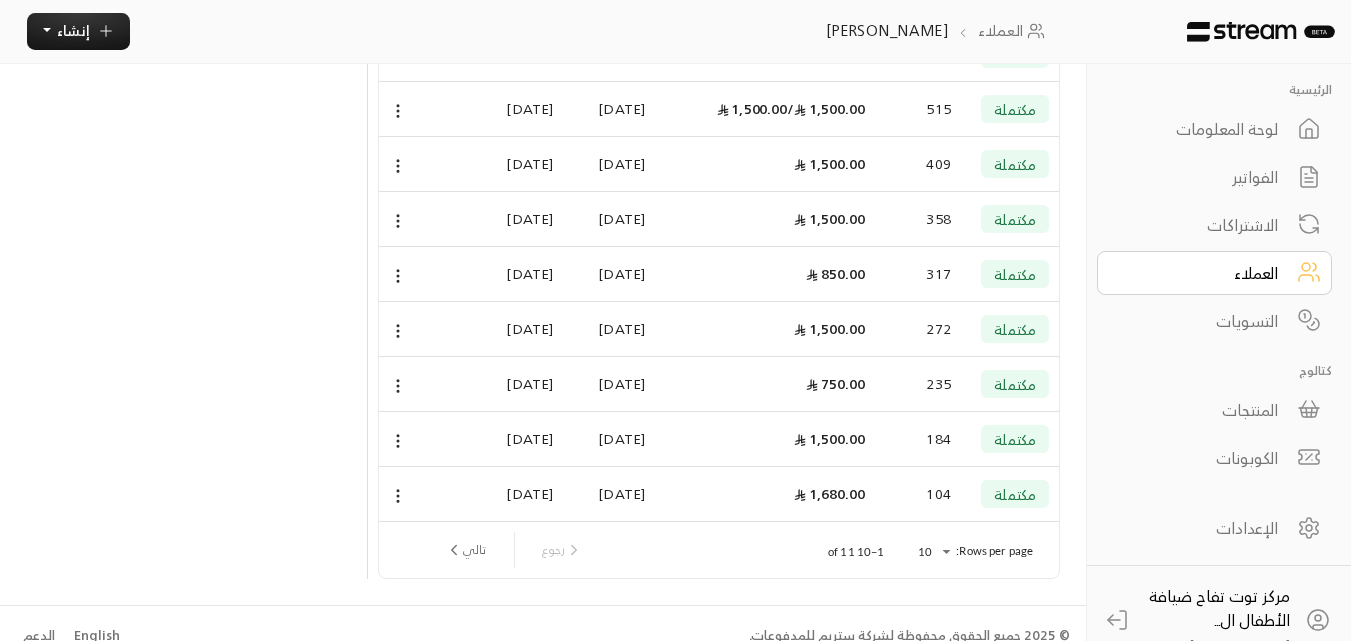 click on "مكتملة" at bounding box center [1015, 329] 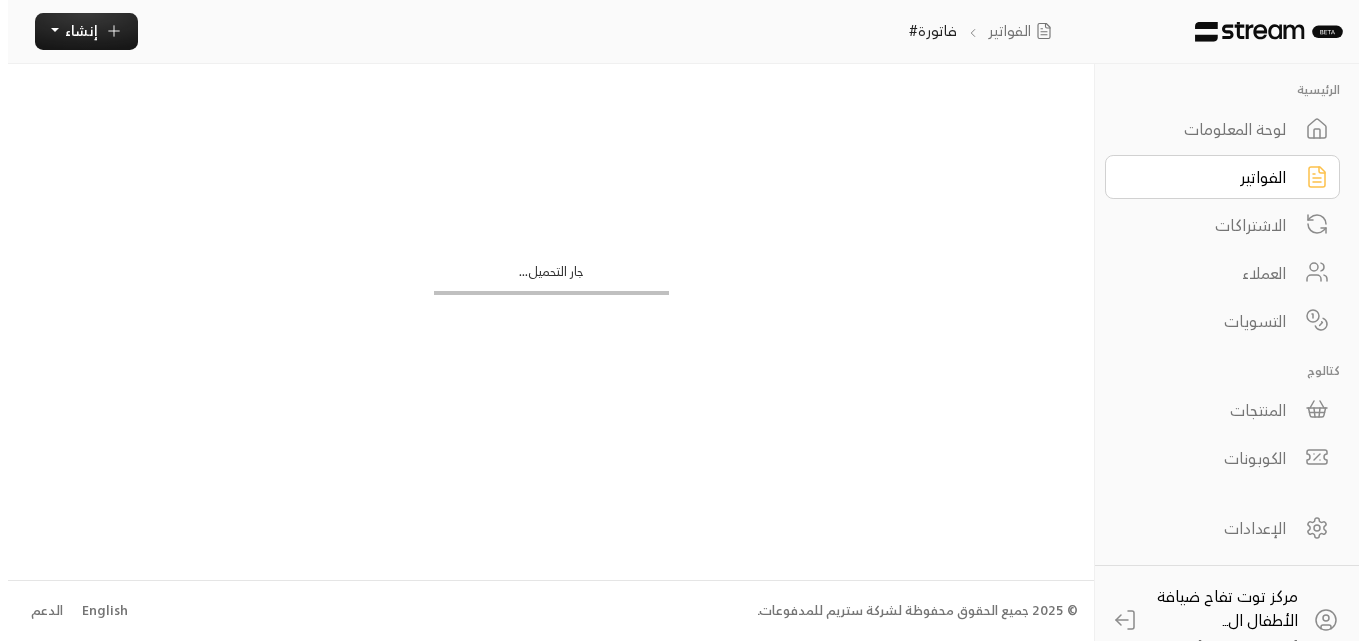 scroll, scrollTop: 0, scrollLeft: 0, axis: both 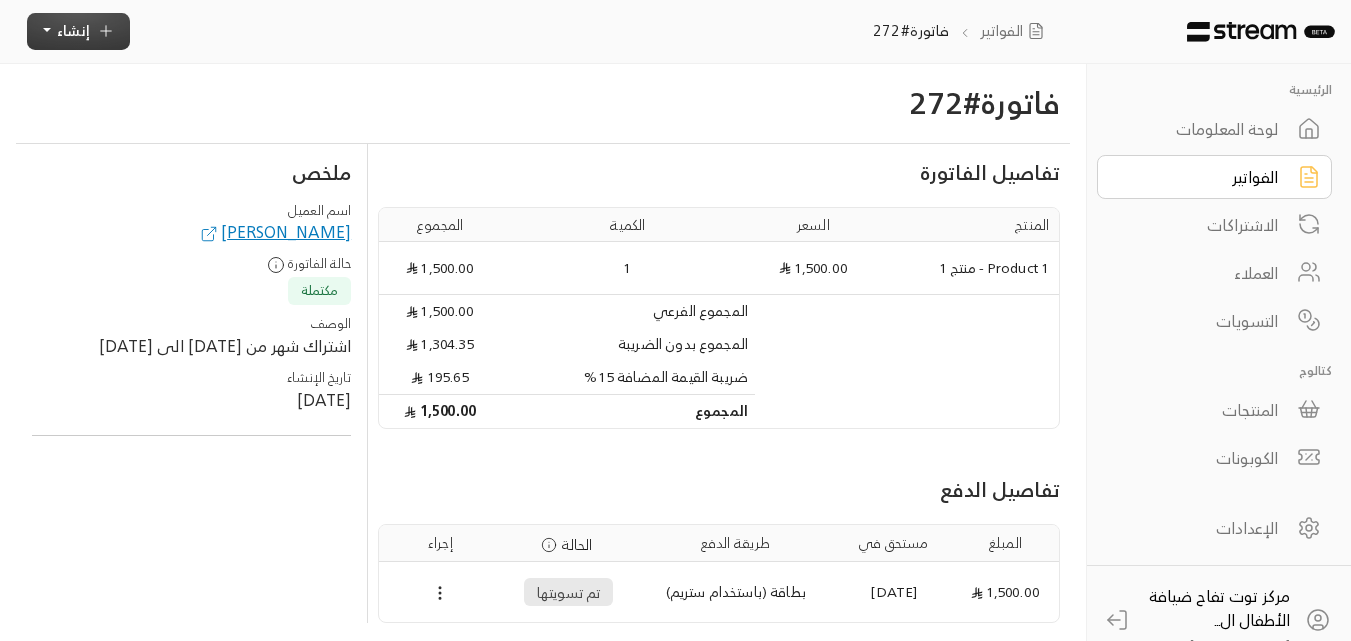 click on "إنشاء" at bounding box center [78, 31] 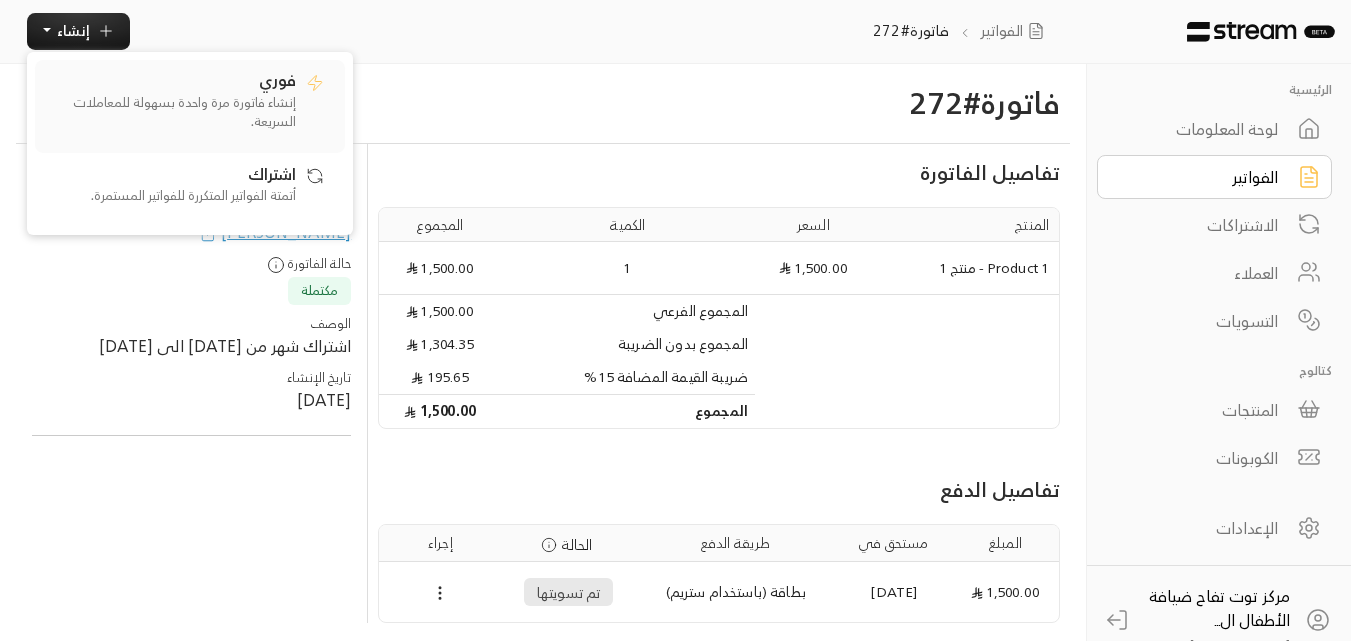click on "إنشاء فاتورة مرة واحدة بسهولة للمعاملات السريعة." at bounding box center (171, 112) 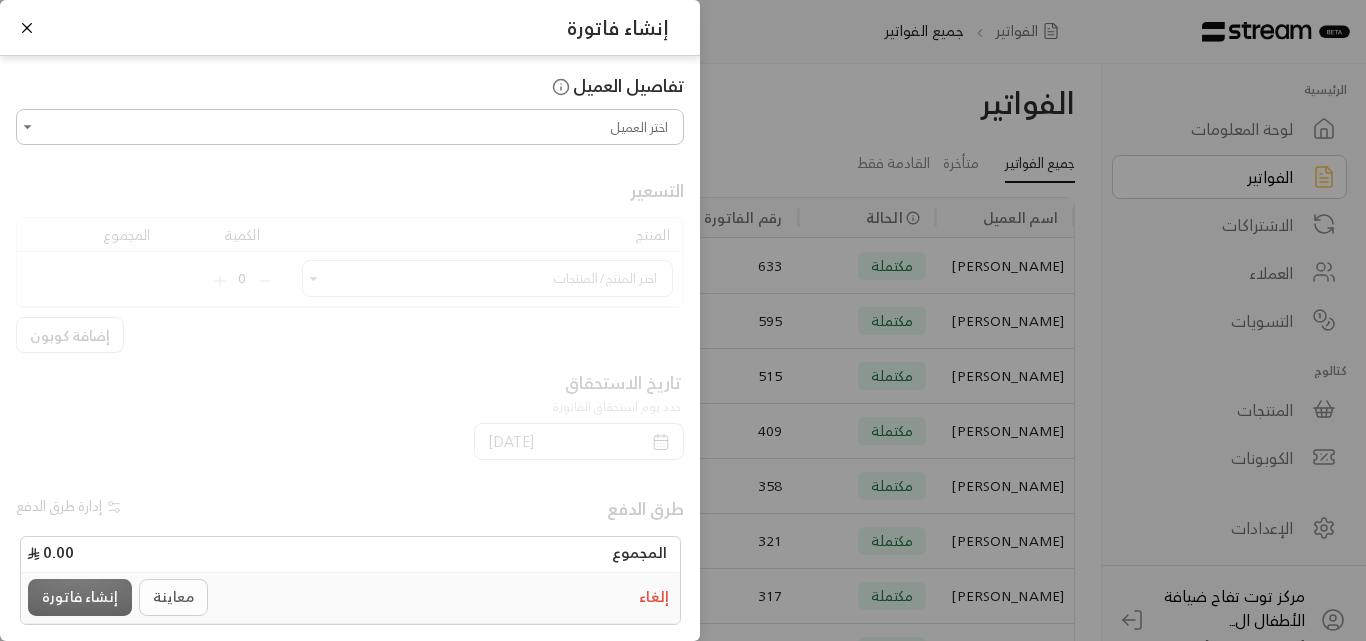 click on "اختر العميل" at bounding box center [350, 127] 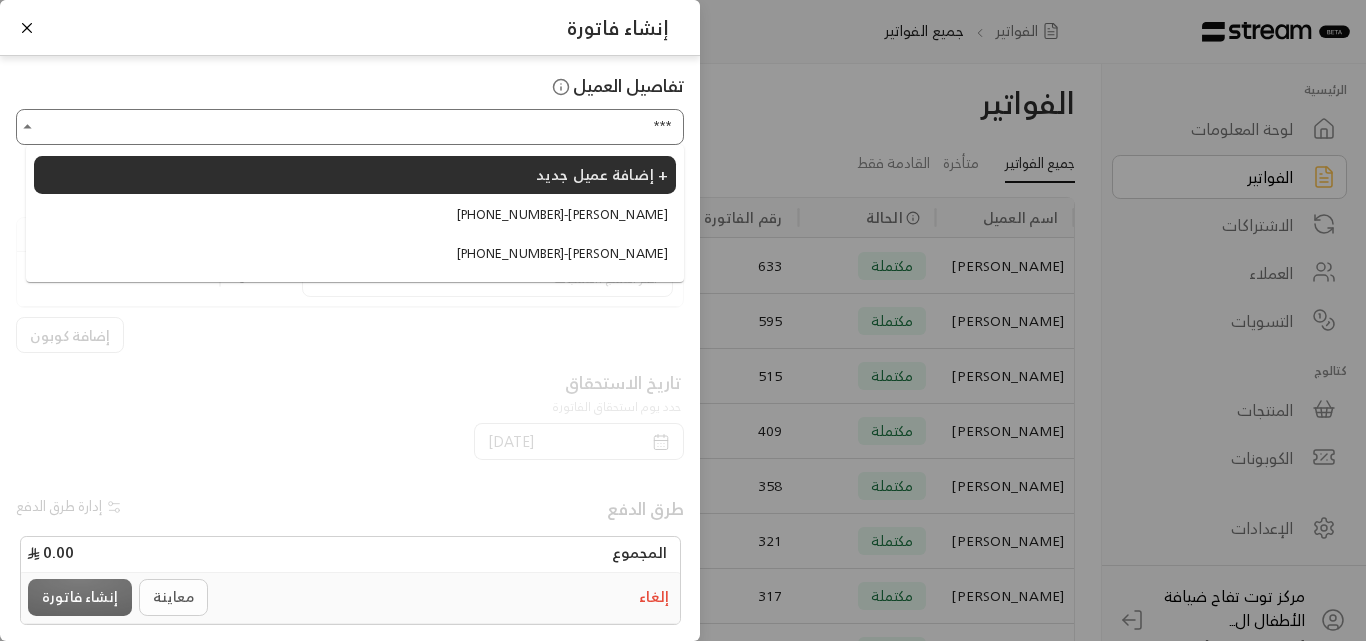 click on "[PHONE_NUMBER]  -  [PERSON_NAME]" at bounding box center (562, 254) 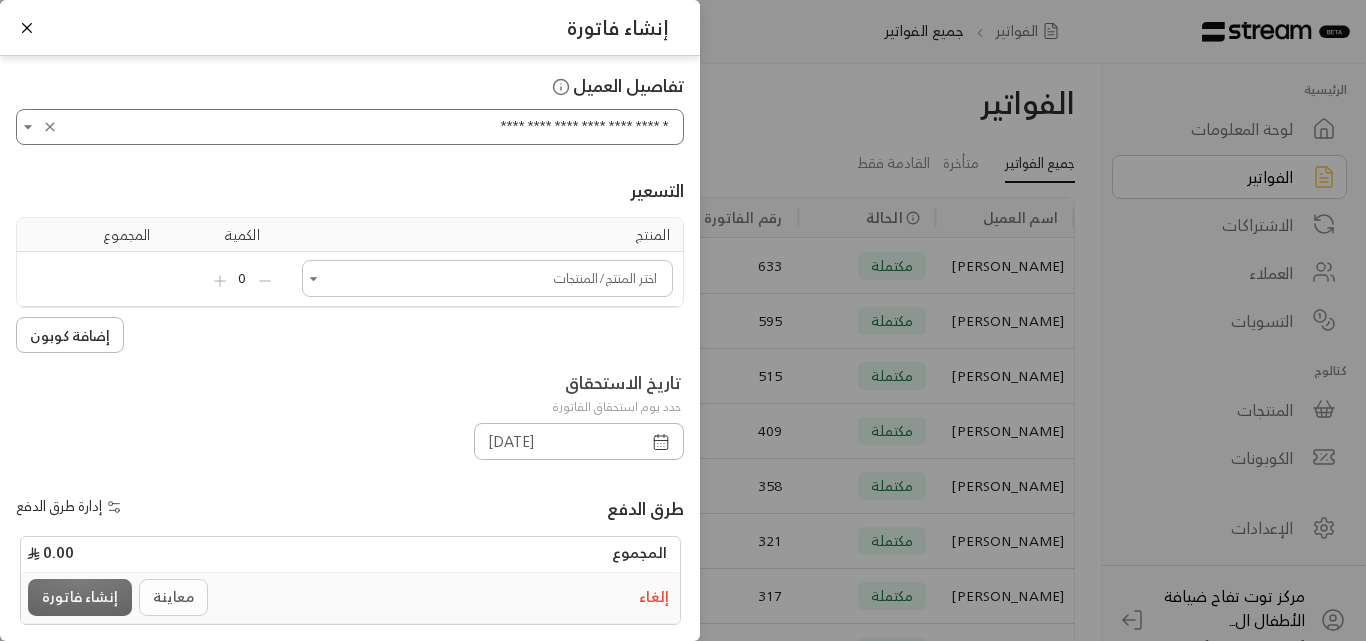 type on "**********" 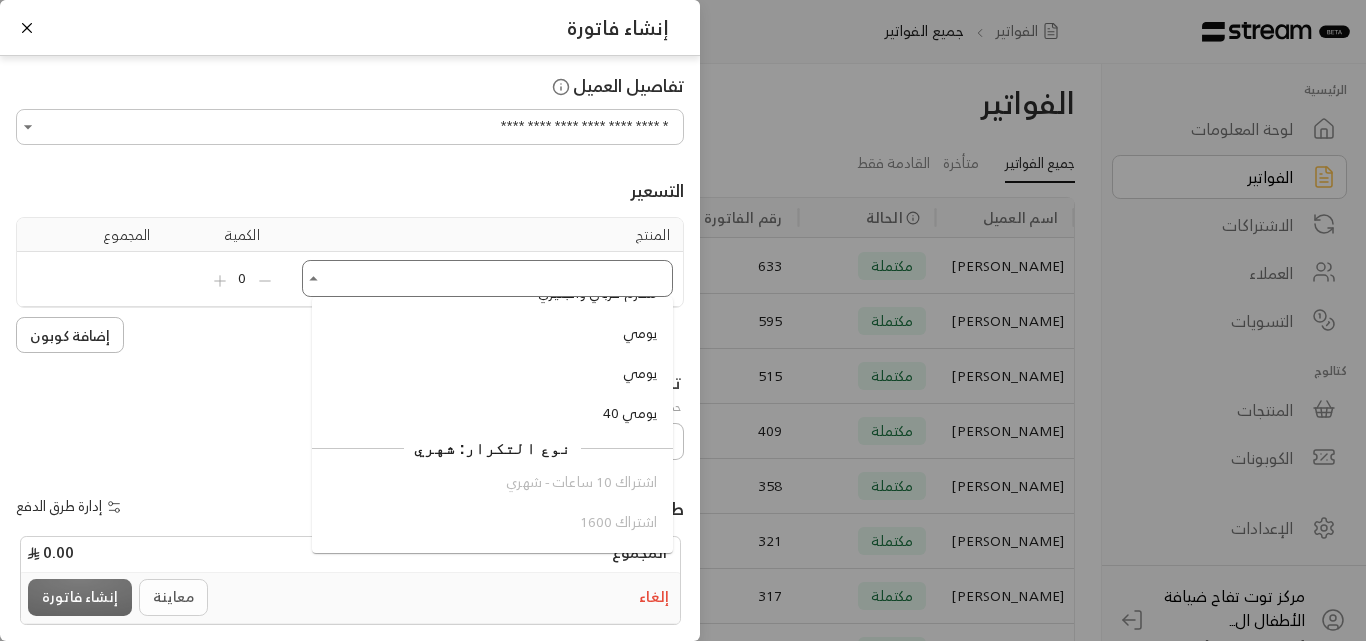 scroll, scrollTop: 1900, scrollLeft: 0, axis: vertical 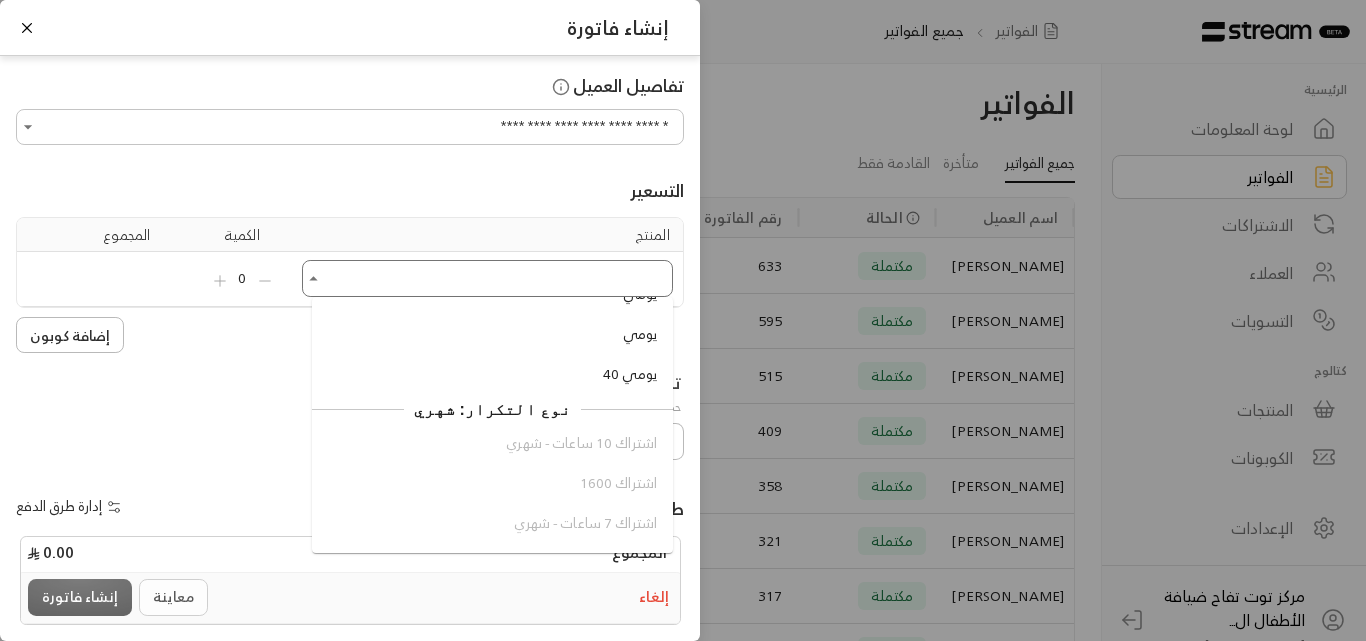 click on "اختر العميل" at bounding box center [487, 278] 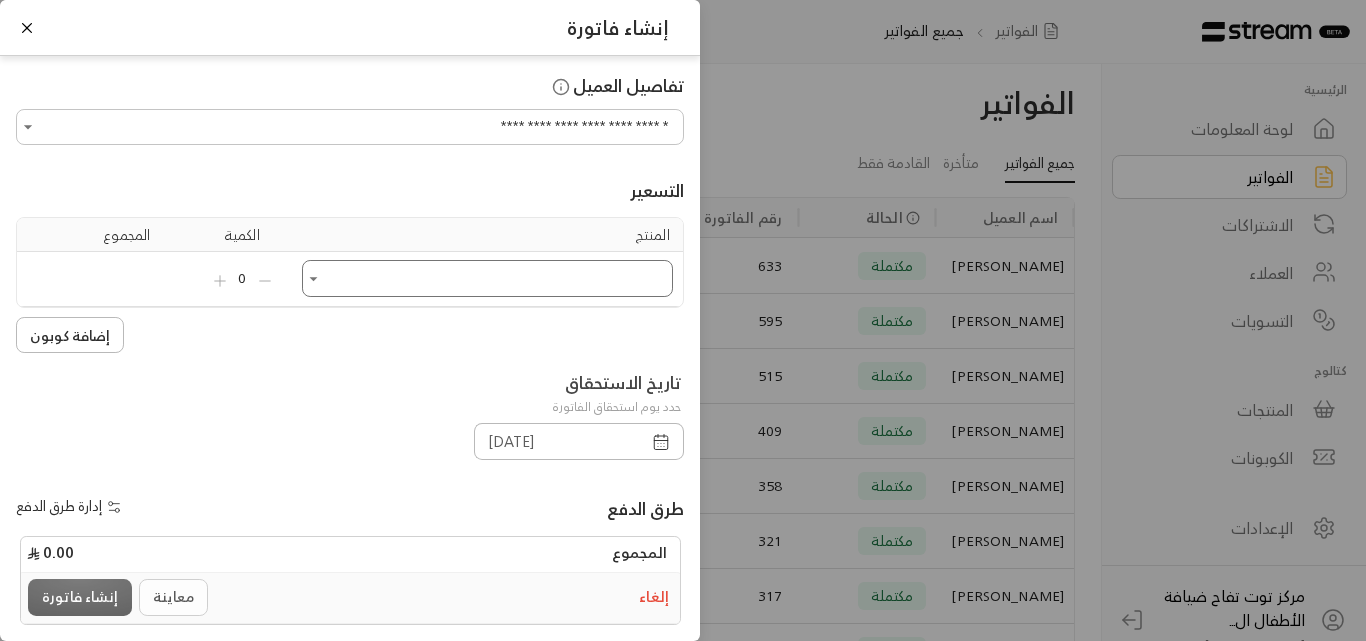 click on "اختر العميل" at bounding box center [487, 278] 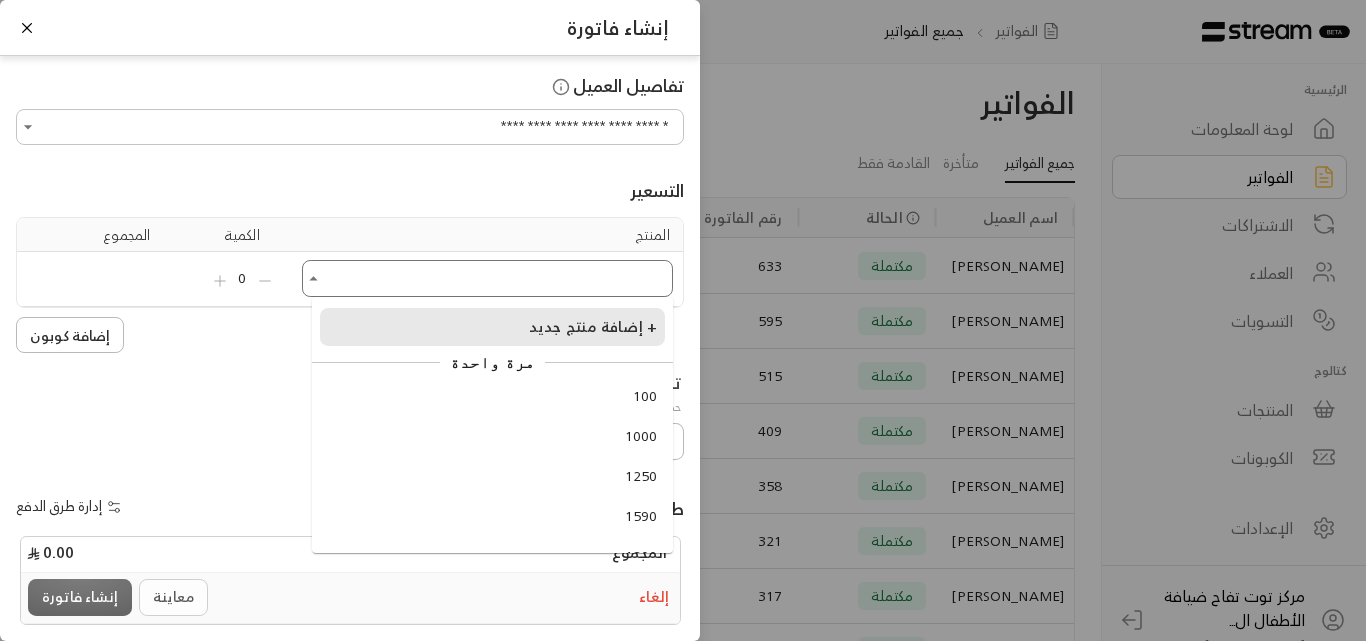 click on "إضافة منتج جديد +" at bounding box center [492, 327] 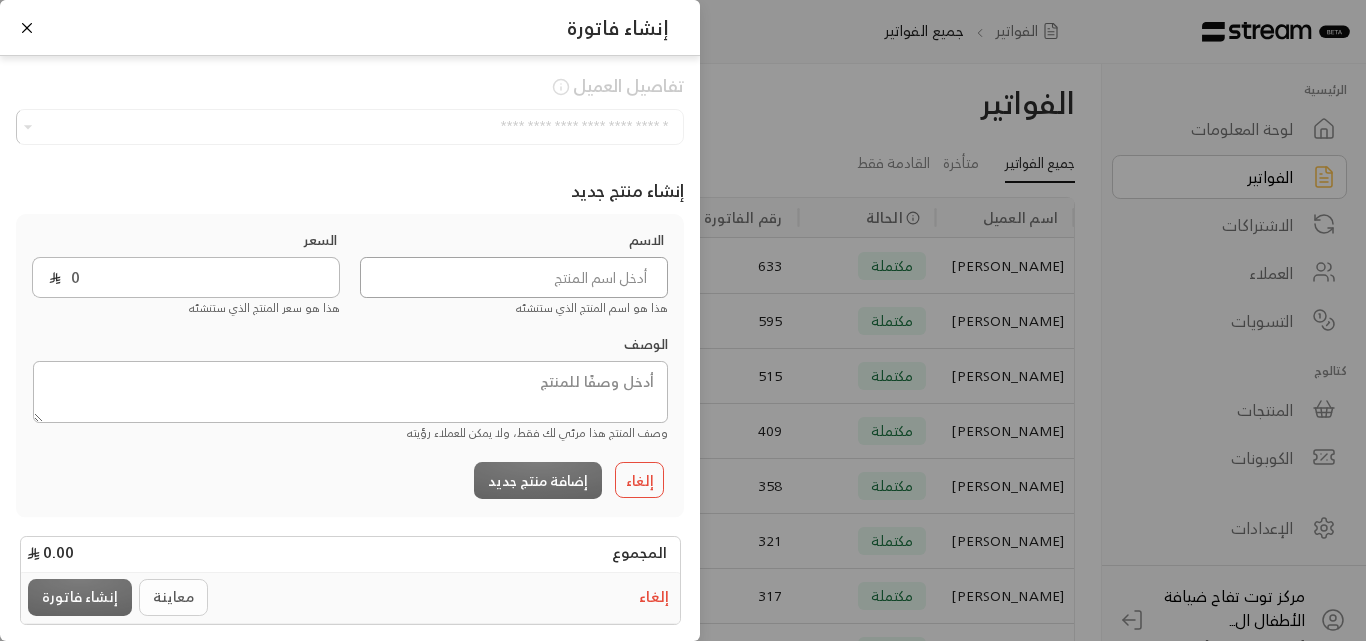 click at bounding box center (514, 277) 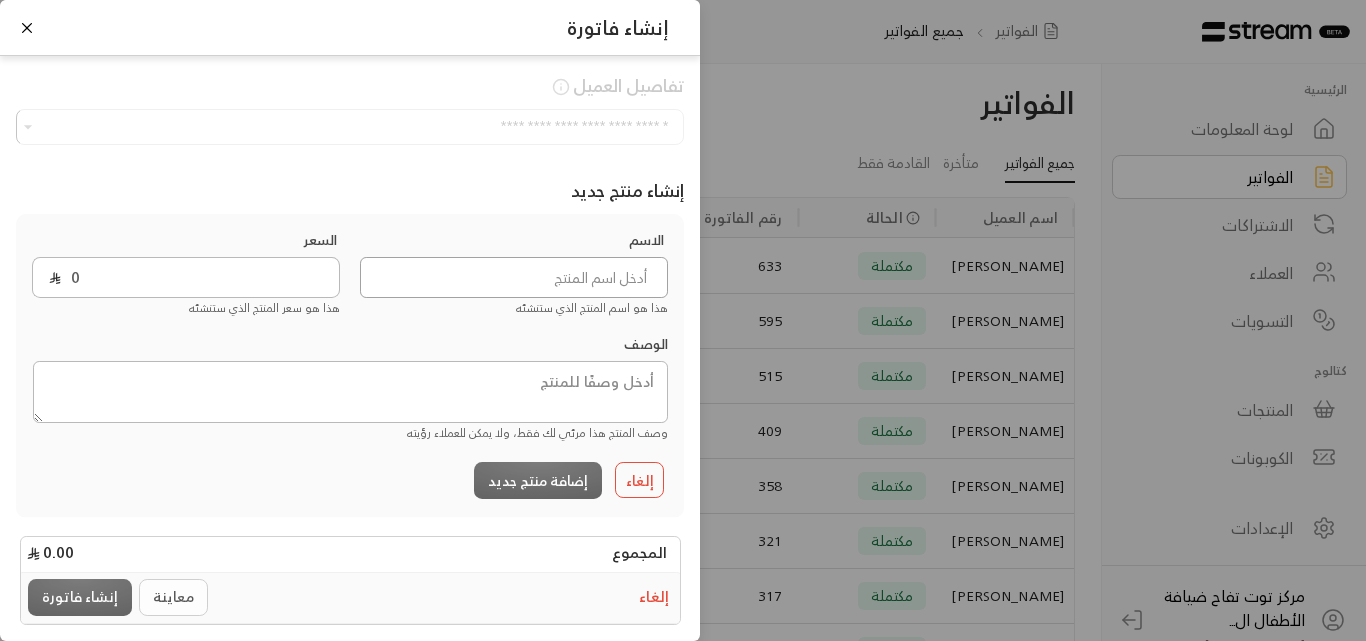 type on "1" 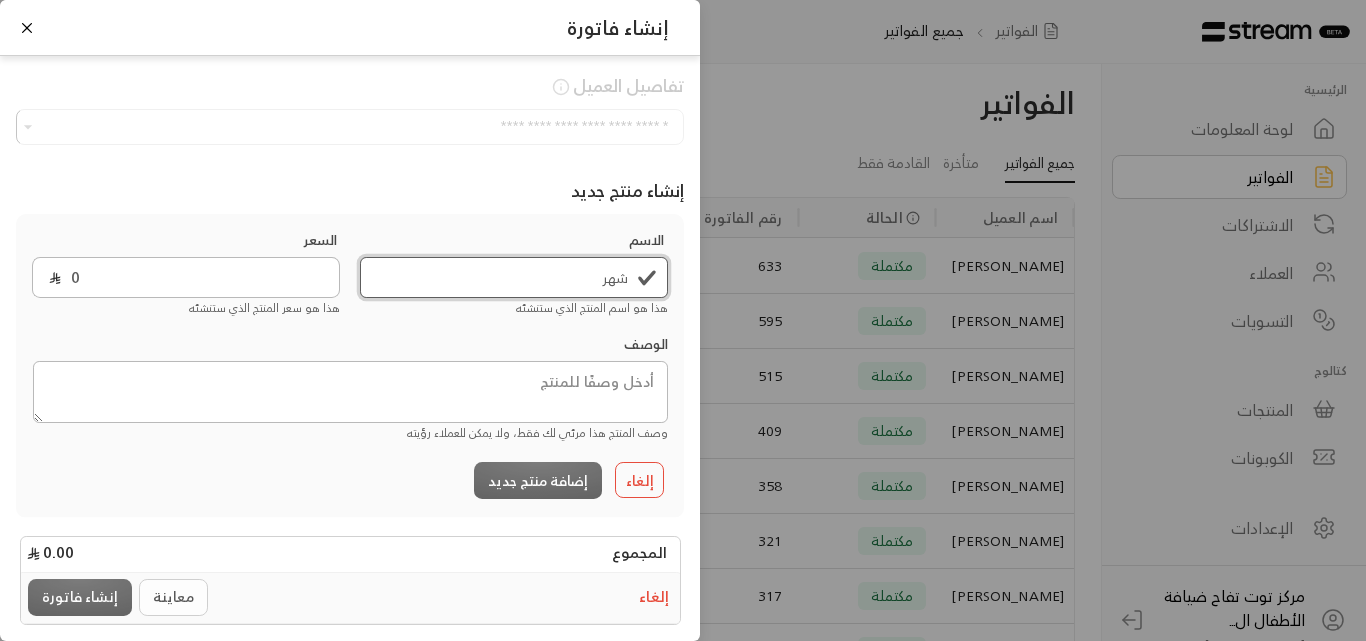 type on "شهر" 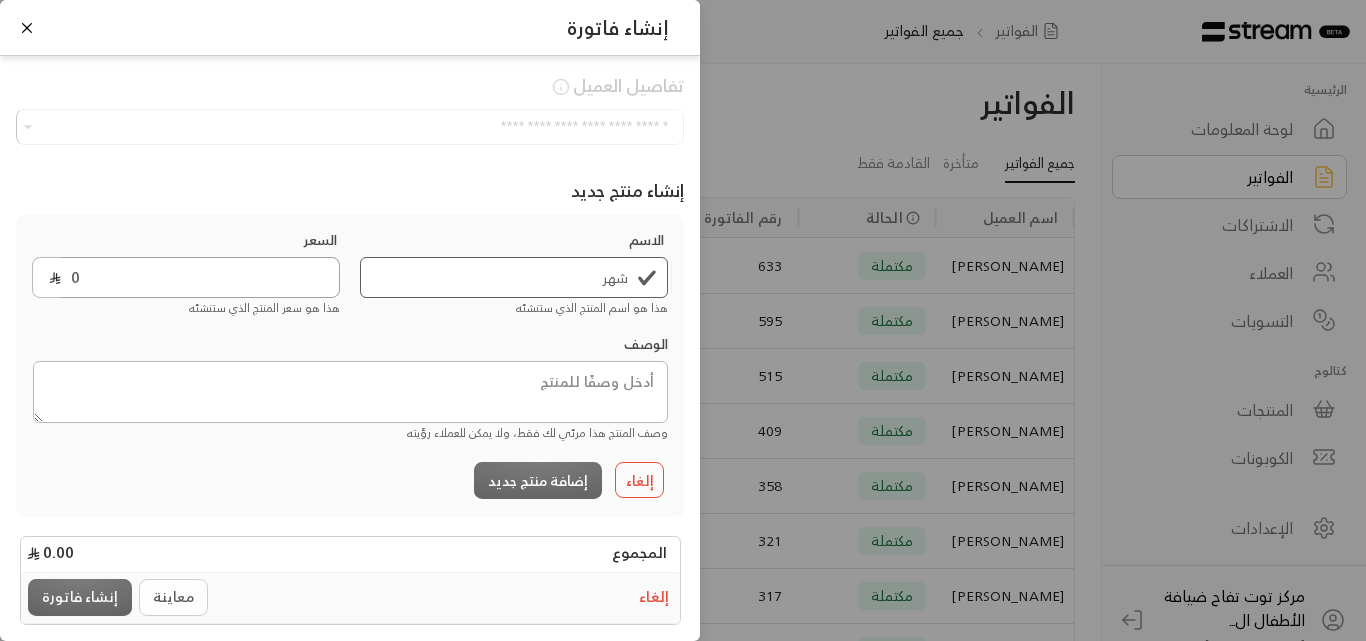 click on "0" at bounding box center (200, 277) 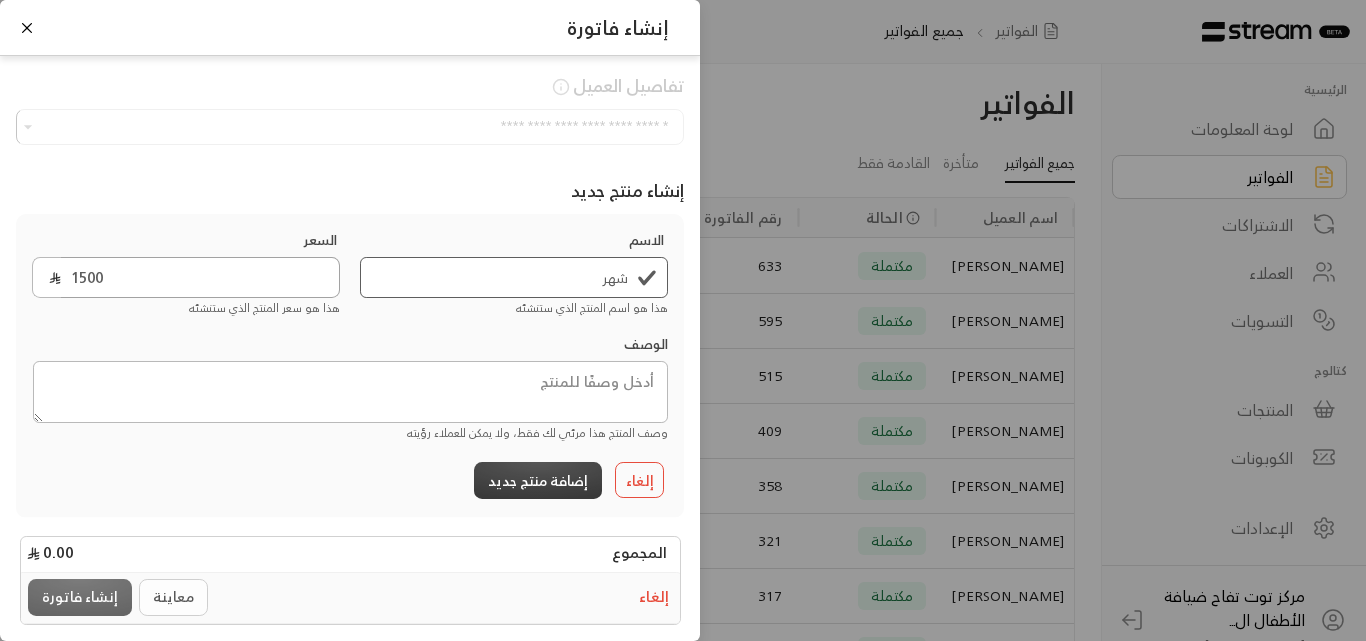 type on "1500" 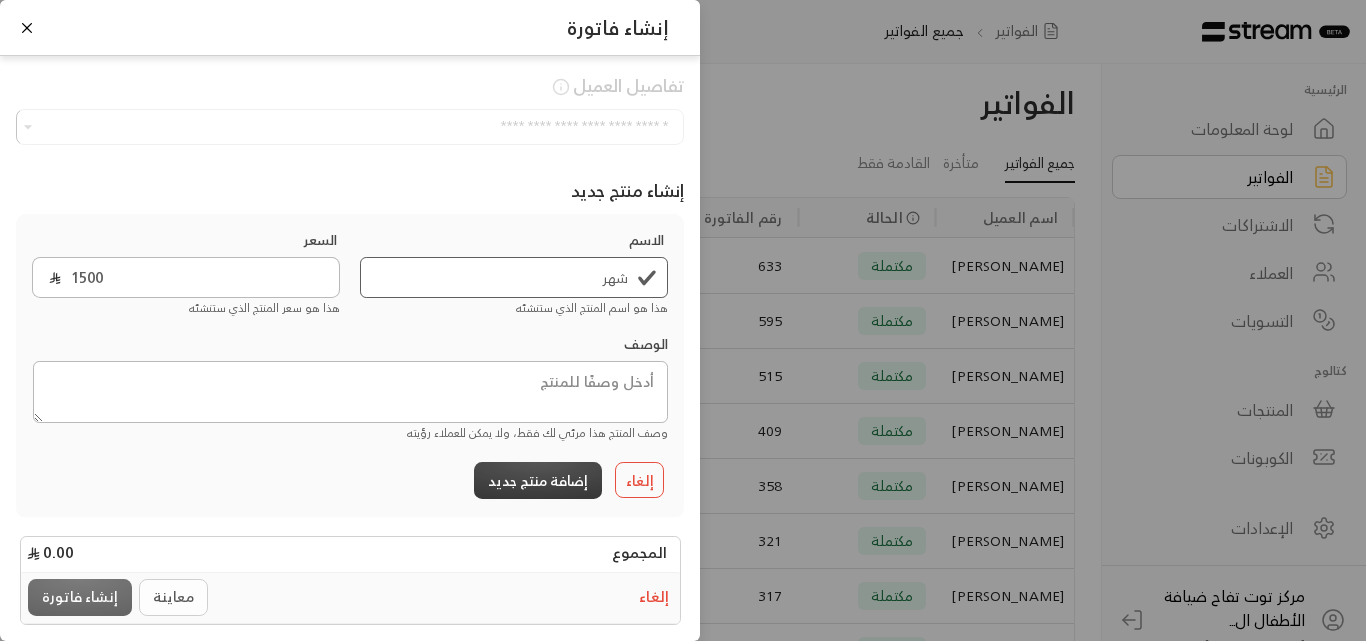 click on "إضافة منتج جديد" at bounding box center [538, 480] 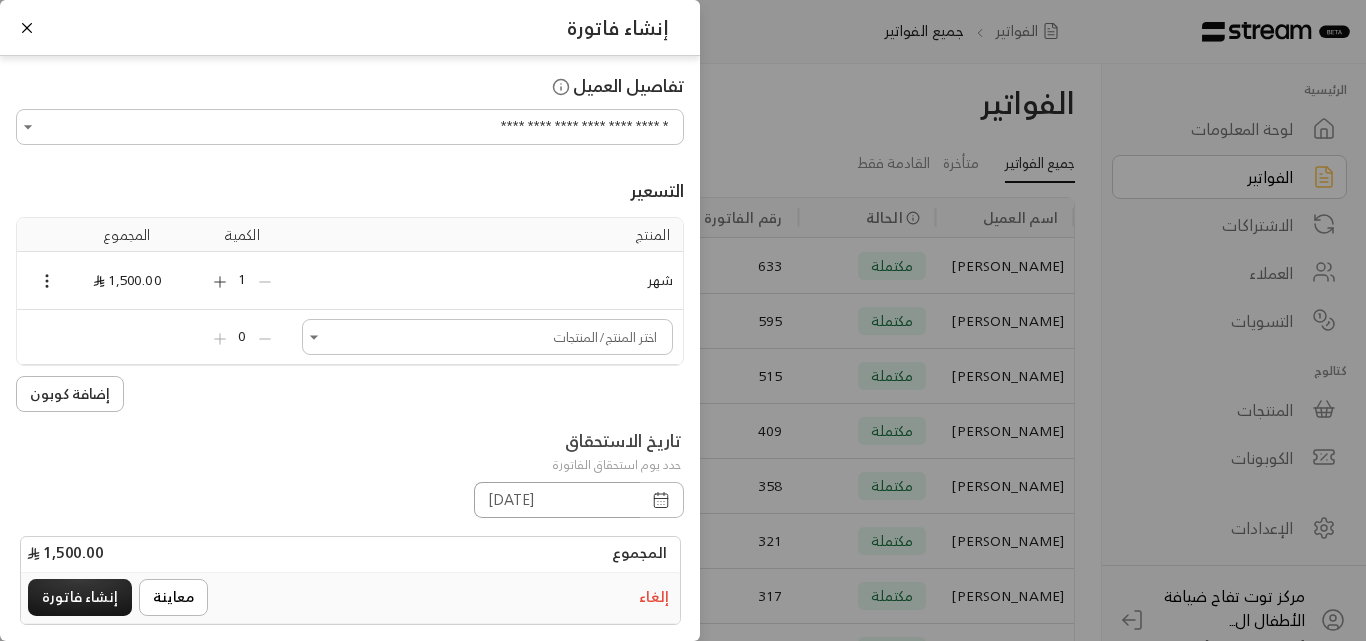 click on "[DATE]" at bounding box center [557, 500] 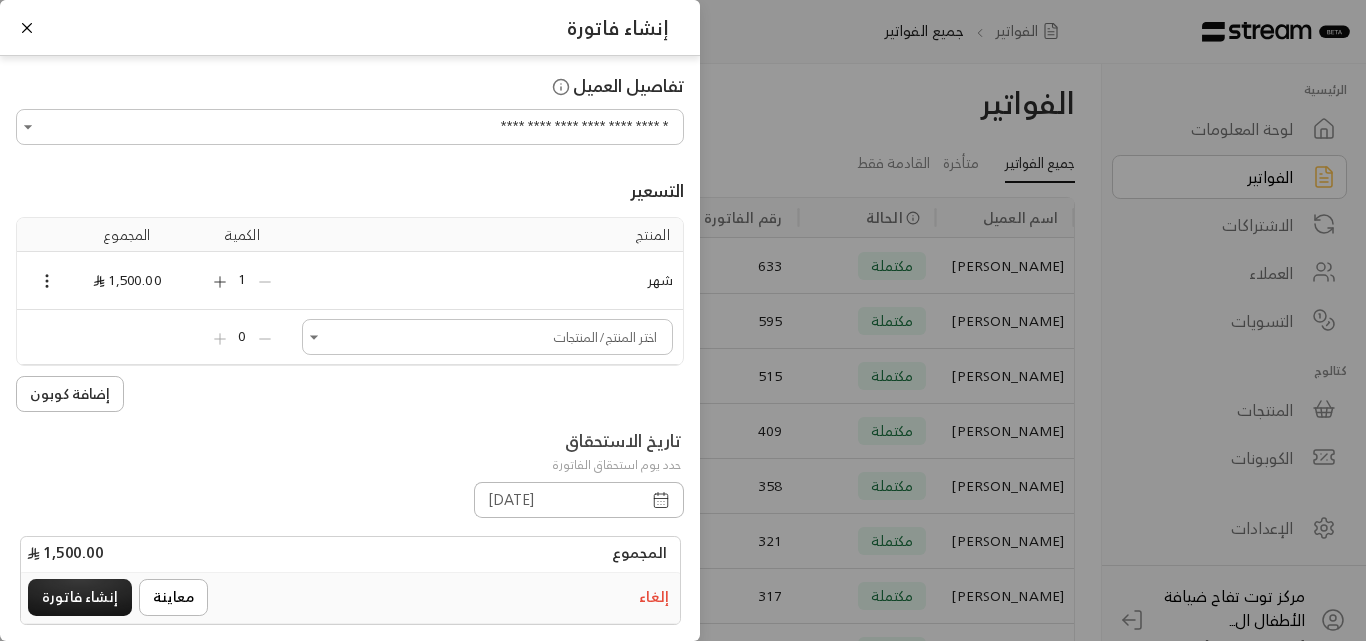 click 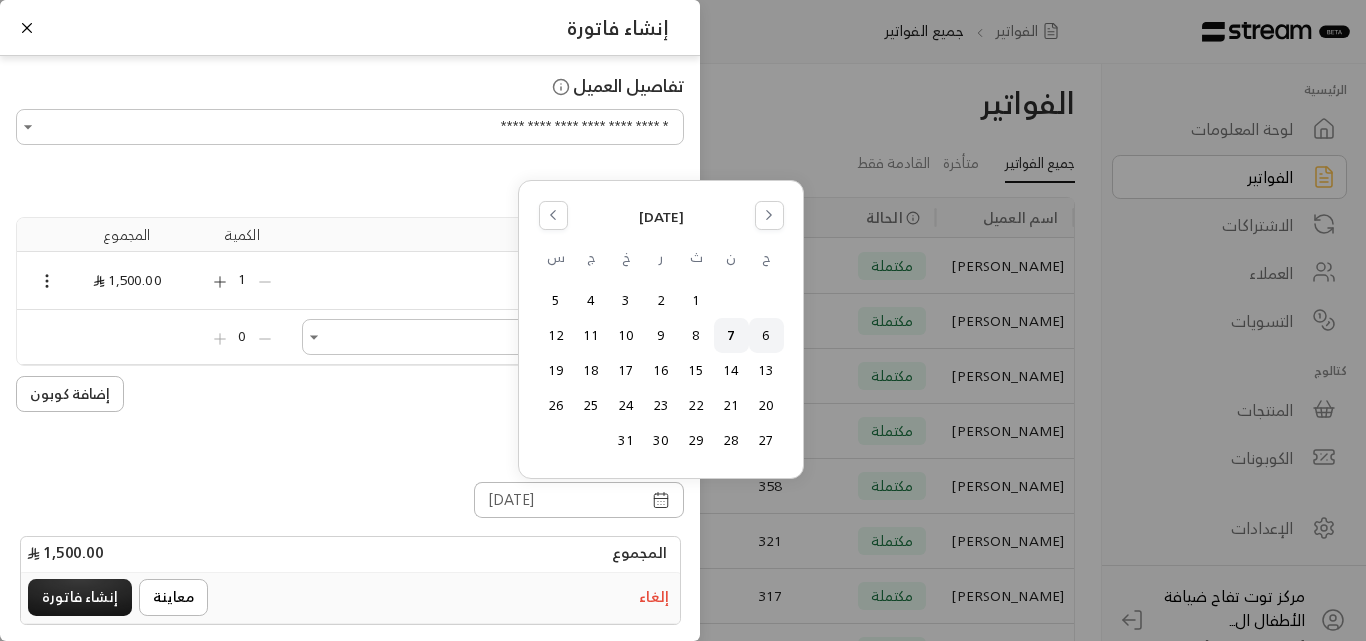 click on "6" at bounding box center (766, 335) 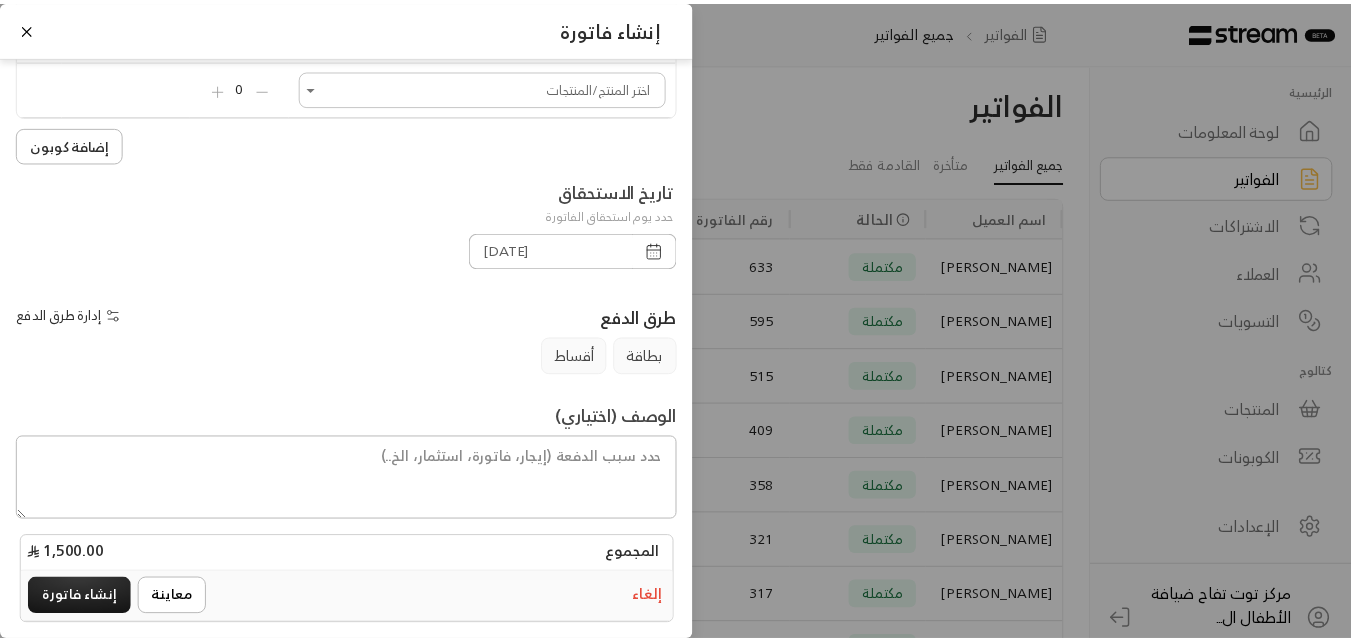 scroll, scrollTop: 278, scrollLeft: 0, axis: vertical 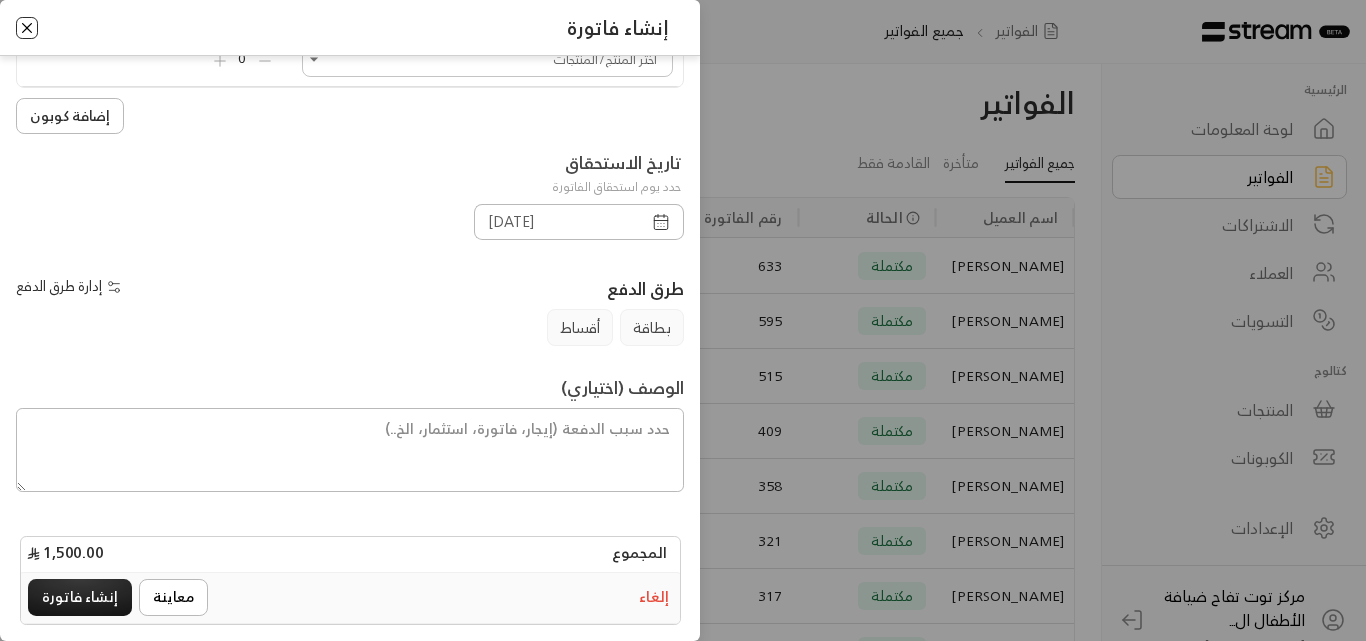 click at bounding box center [27, 28] 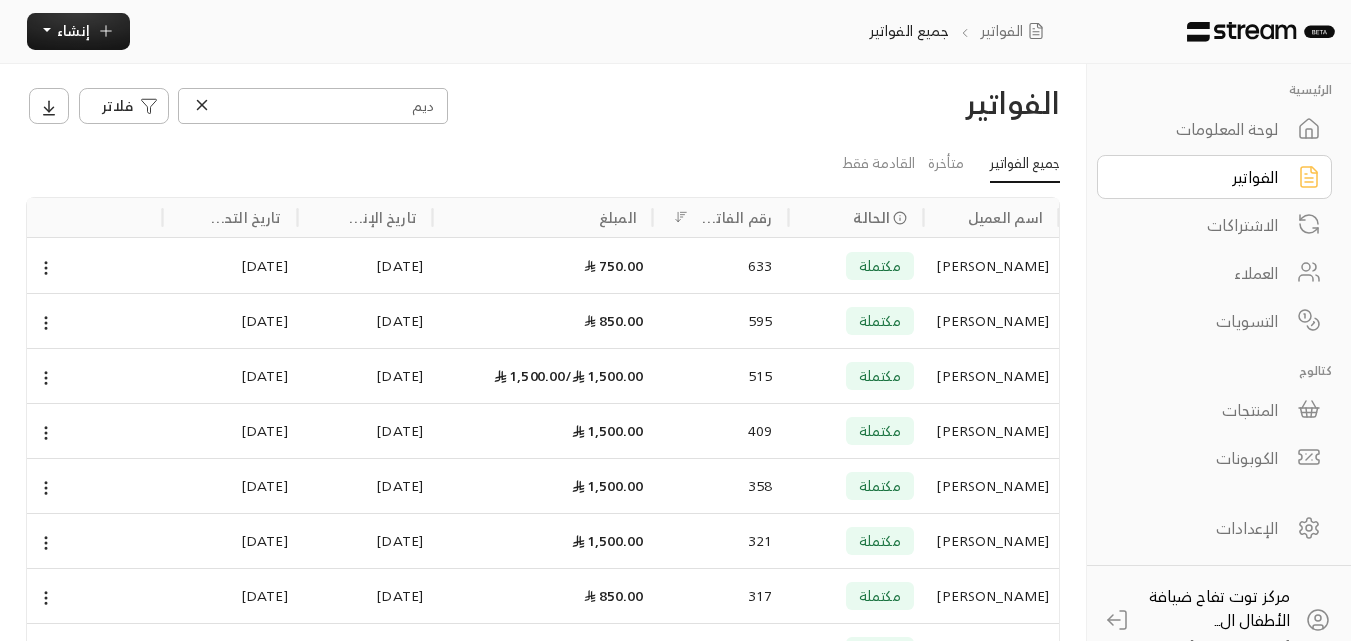 click on "[PERSON_NAME]" at bounding box center [991, 266] 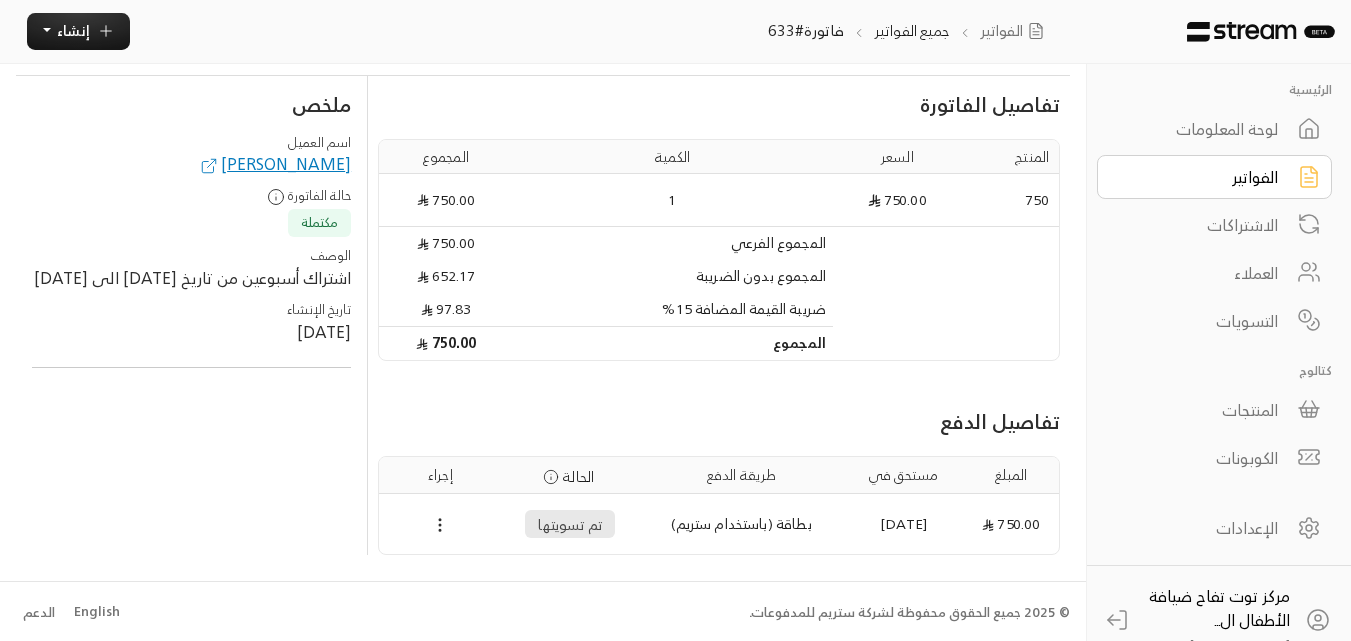 scroll, scrollTop: 69, scrollLeft: 0, axis: vertical 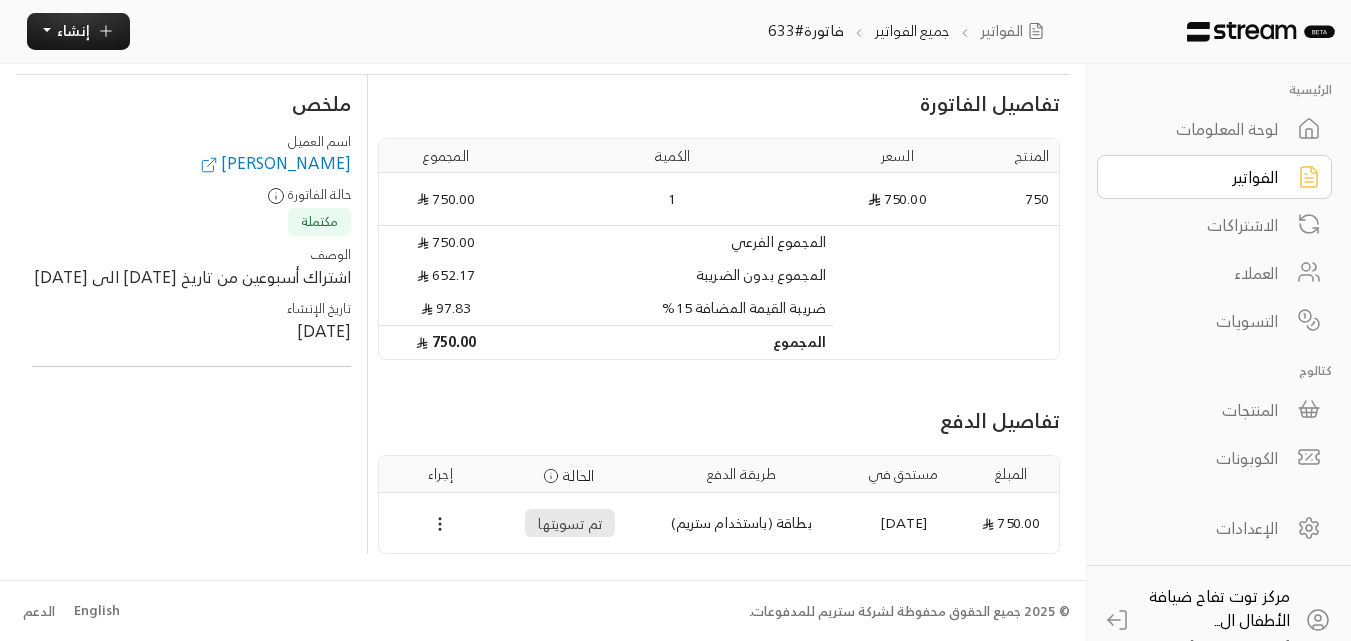click on "[PERSON_NAME]" at bounding box center (274, 163) 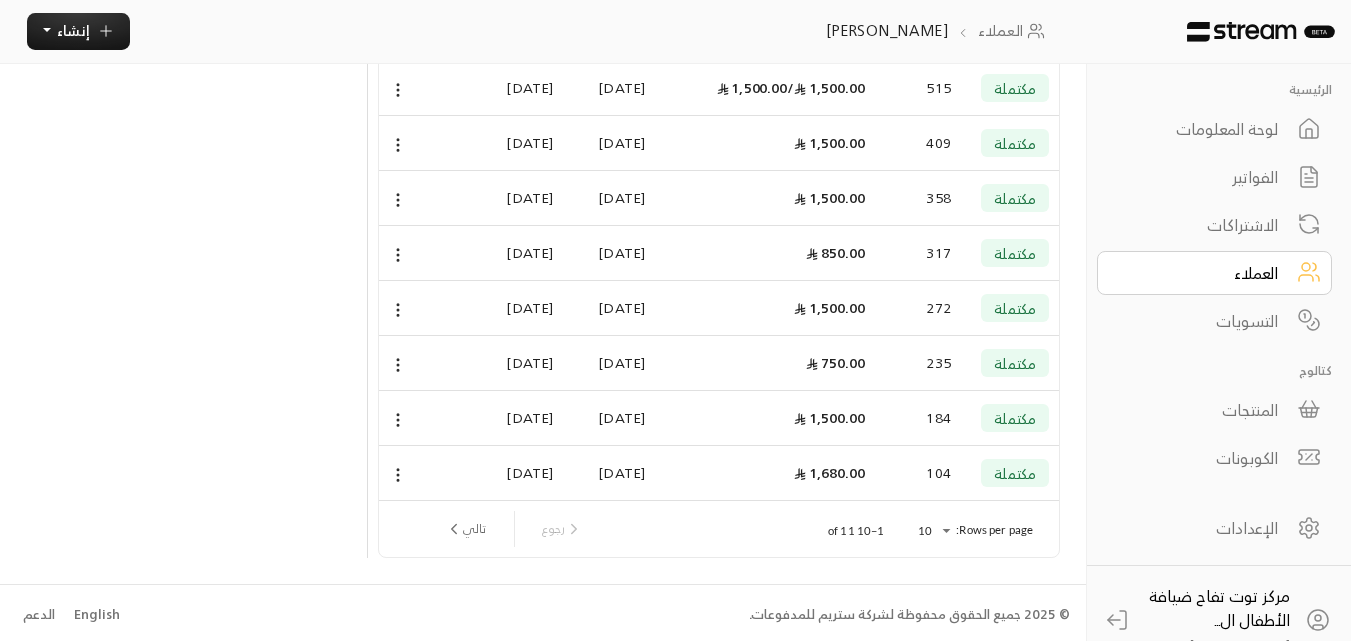 scroll, scrollTop: 604, scrollLeft: 0, axis: vertical 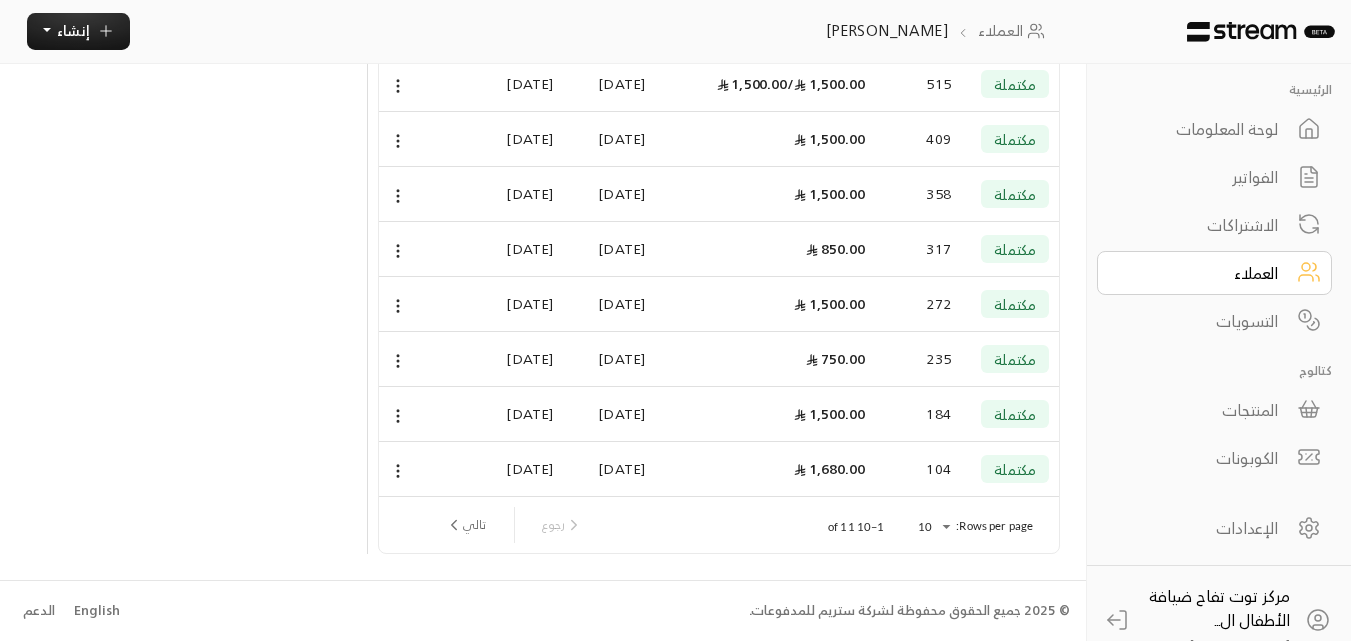 click on "1,500.00" at bounding box center (765, 194) 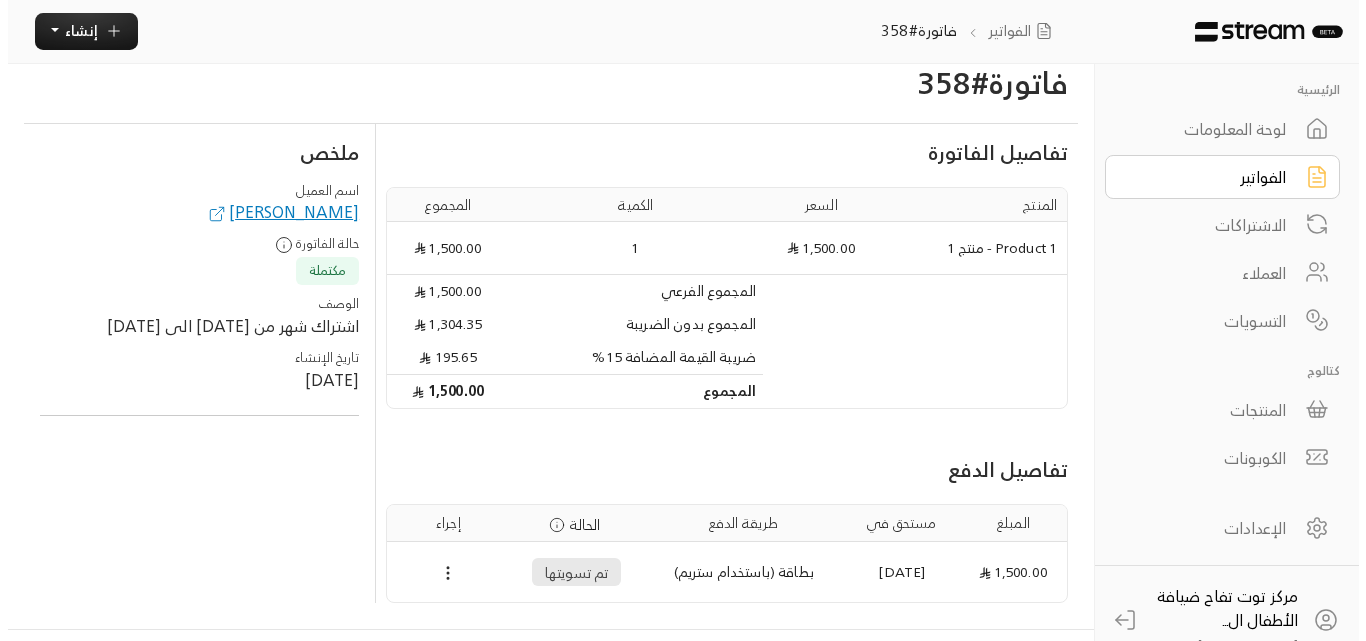 scroll, scrollTop: 0, scrollLeft: 0, axis: both 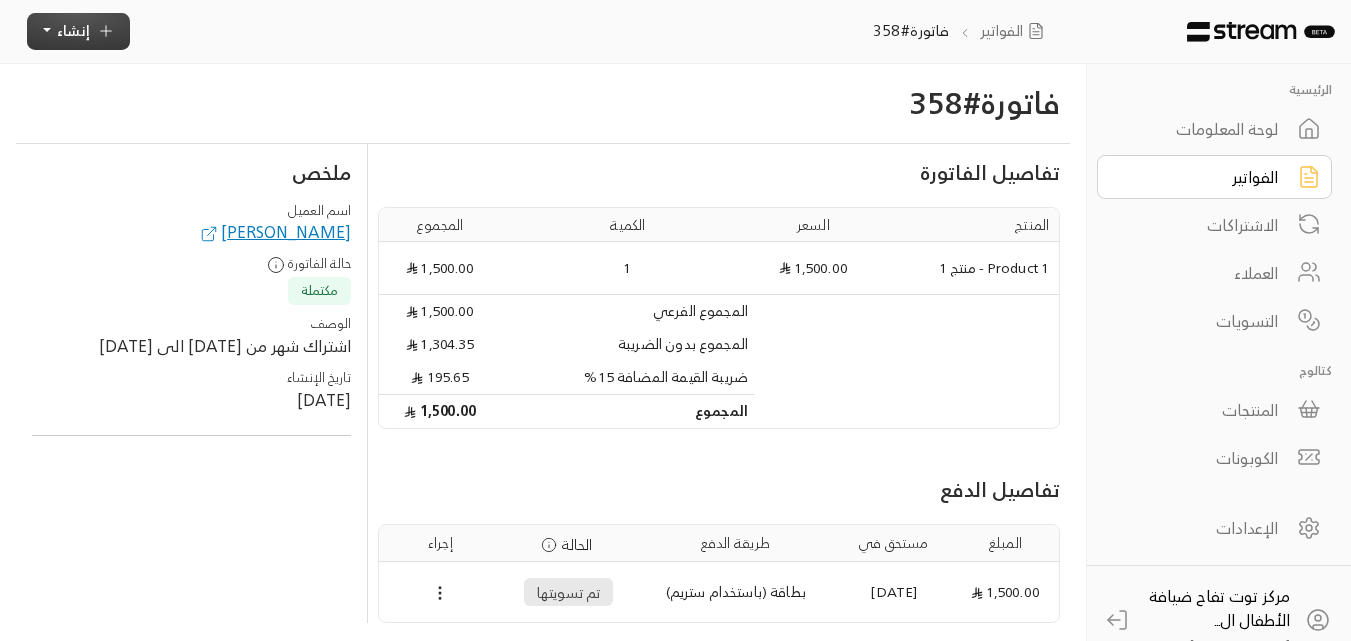 click on "إنشاء" at bounding box center (78, 31) 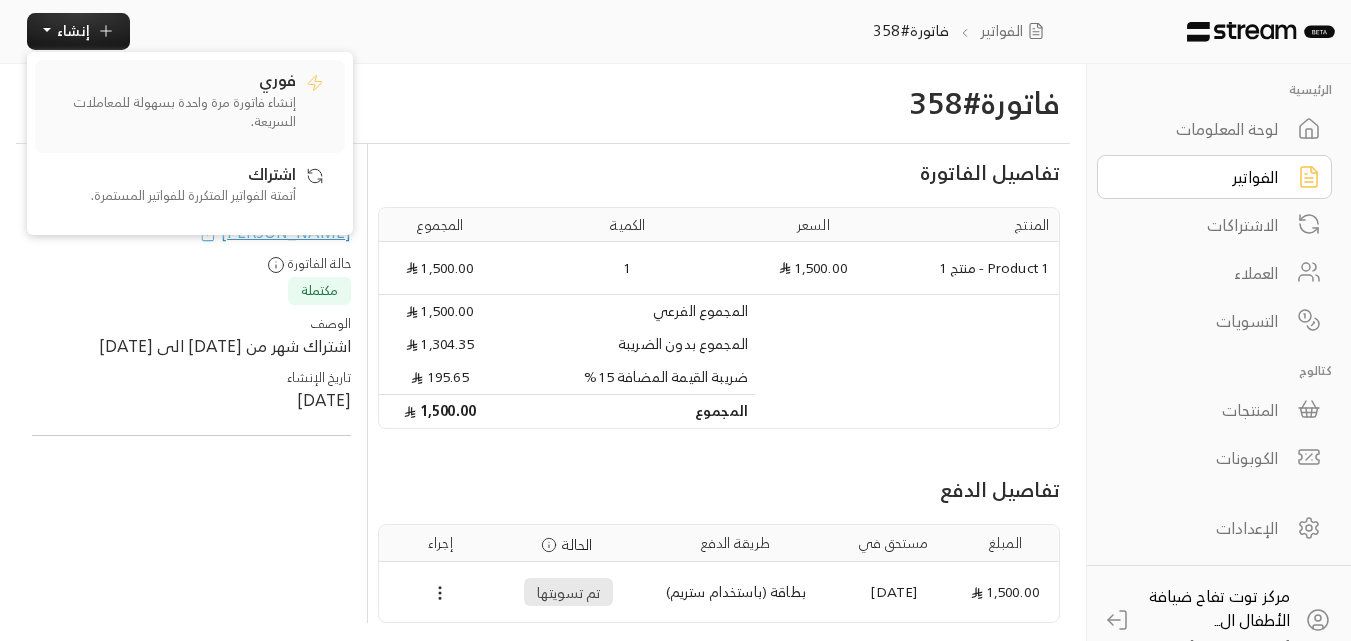 click on "إنشاء فاتورة مرة واحدة بسهولة للمعاملات السريعة." at bounding box center (171, 112) 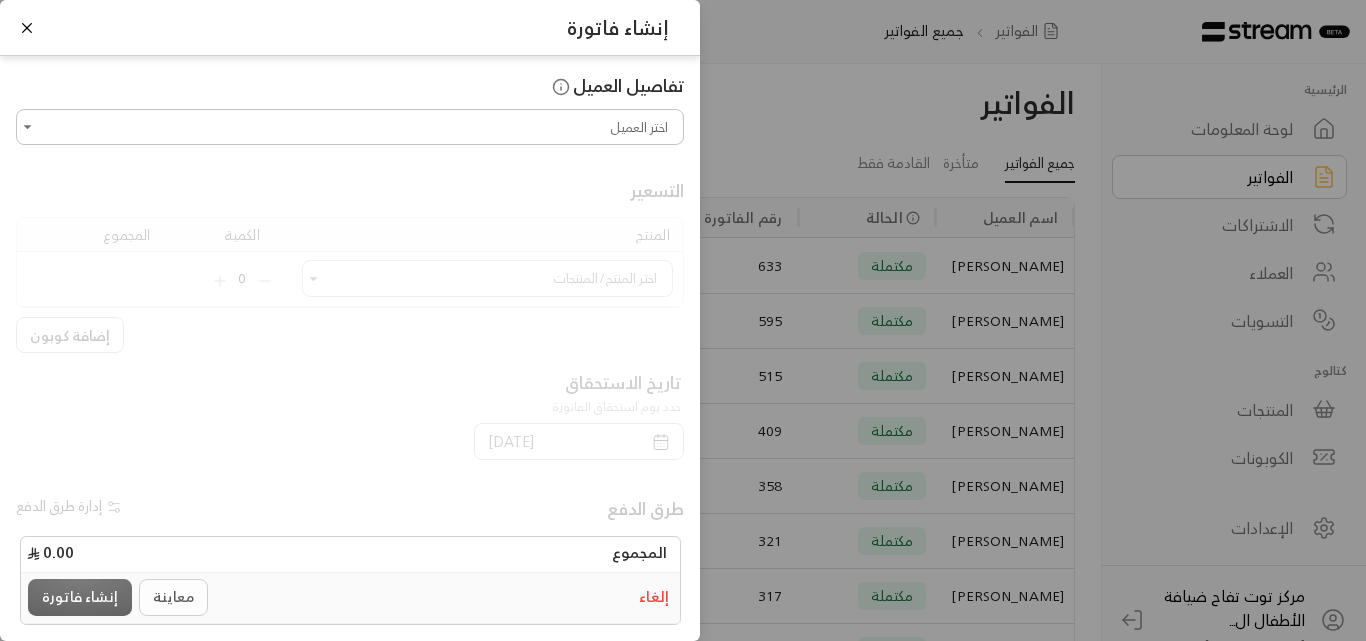 click on "اختر العميل" at bounding box center (350, 127) 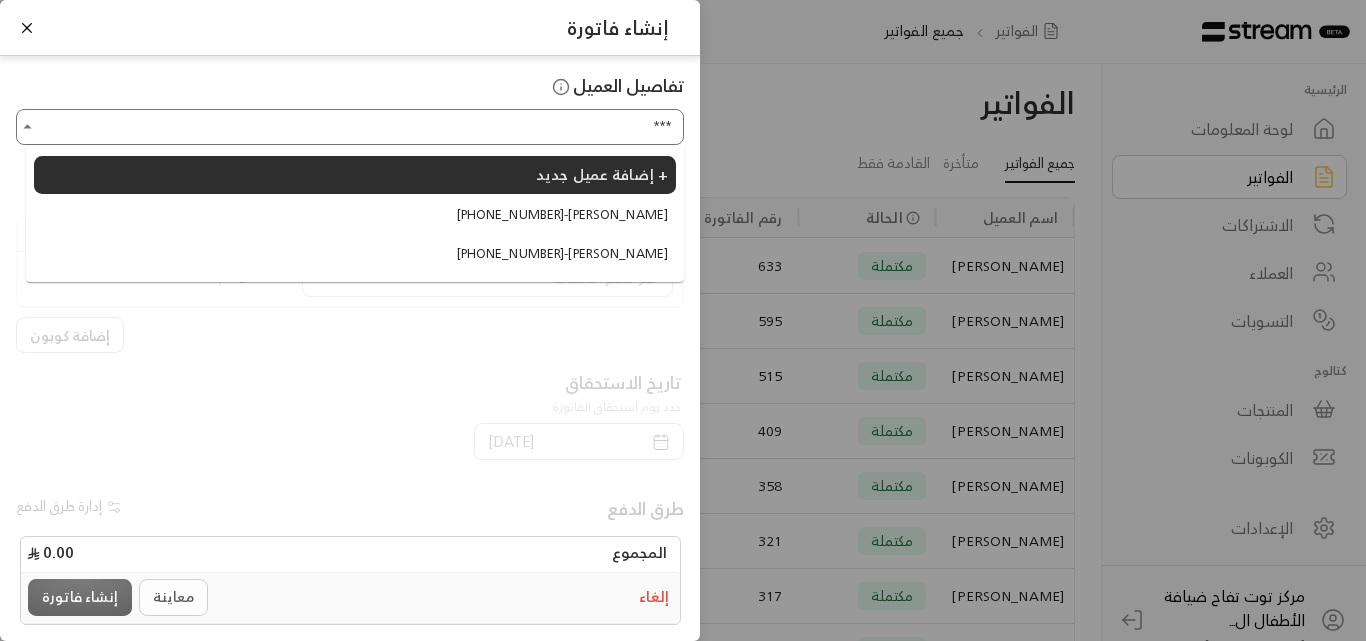 click on "[PHONE_NUMBER]  -  [PERSON_NAME]" at bounding box center (562, 254) 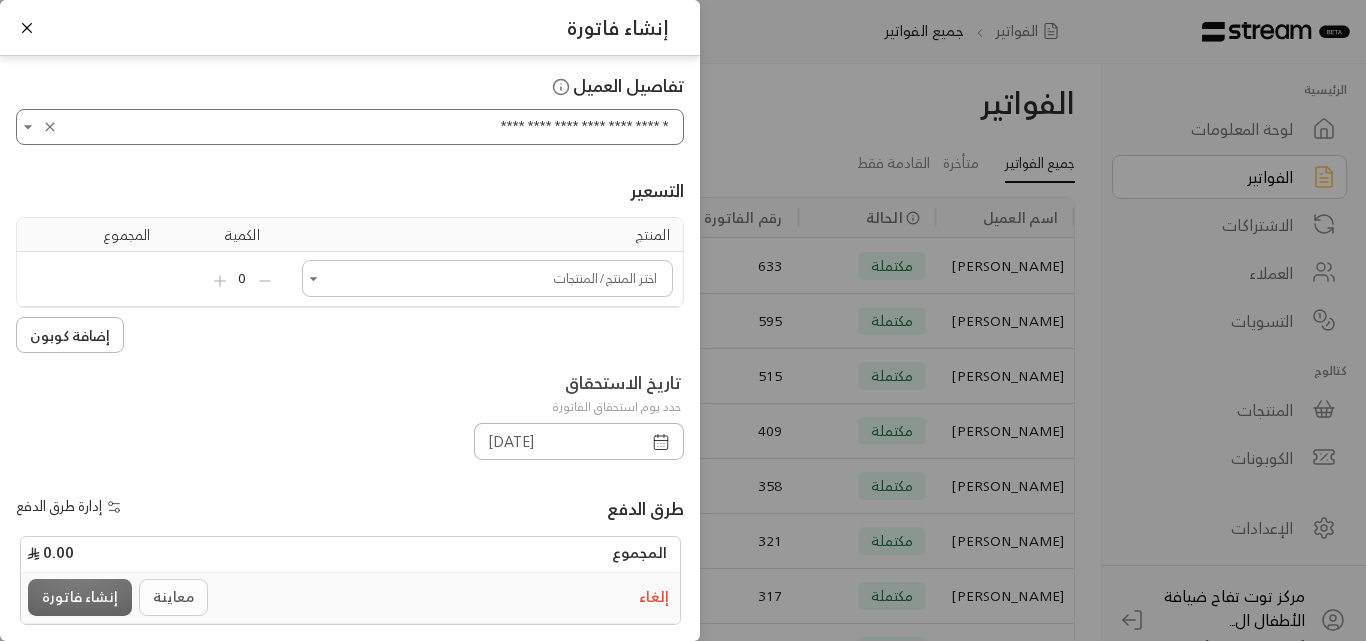 type on "**********" 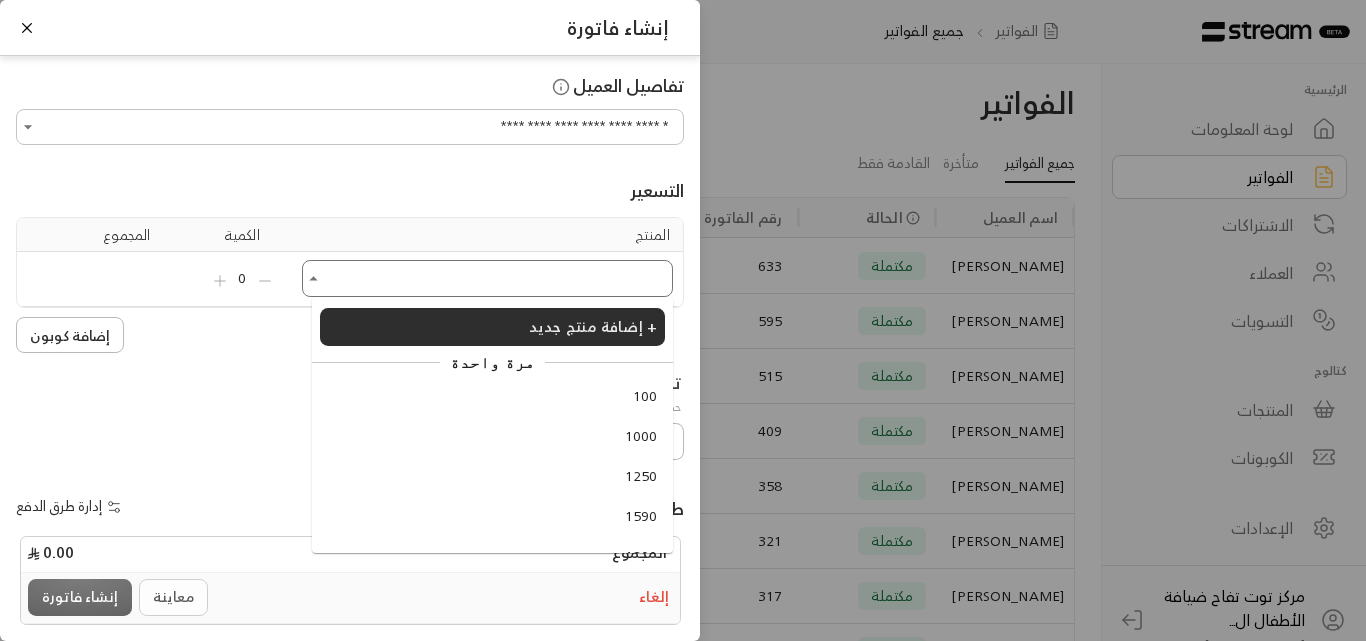 click on "اختر العميل" at bounding box center [487, 278] 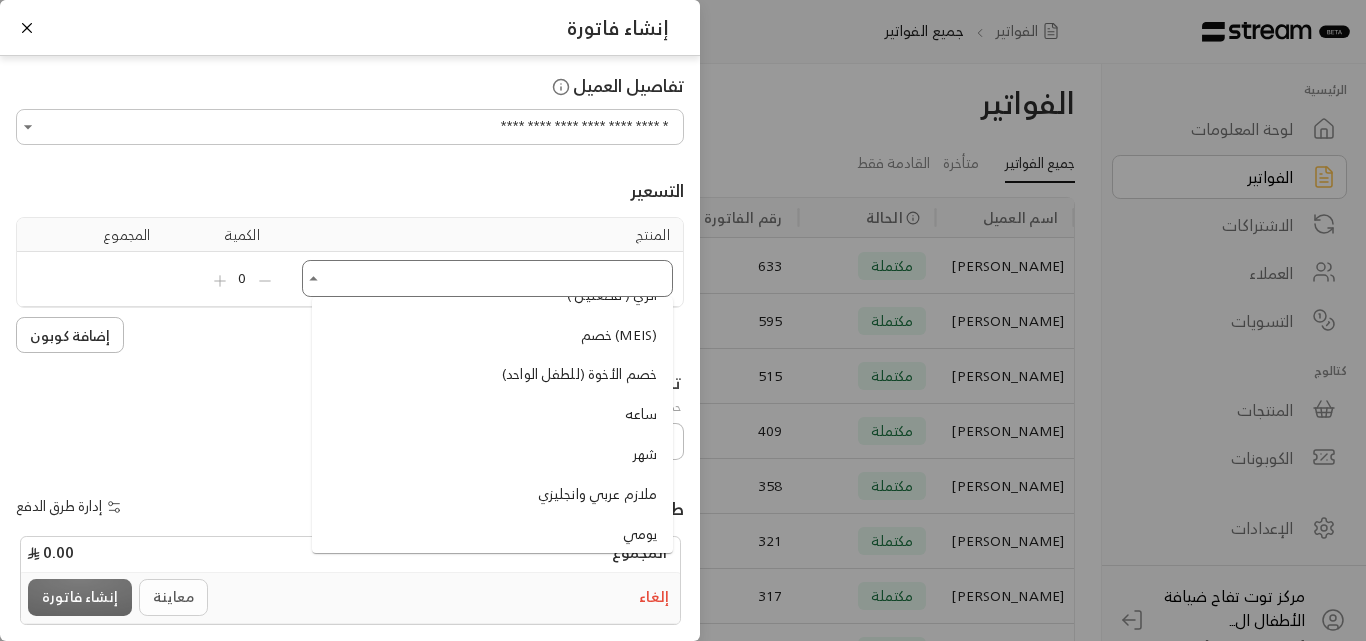 scroll, scrollTop: 1800, scrollLeft: 0, axis: vertical 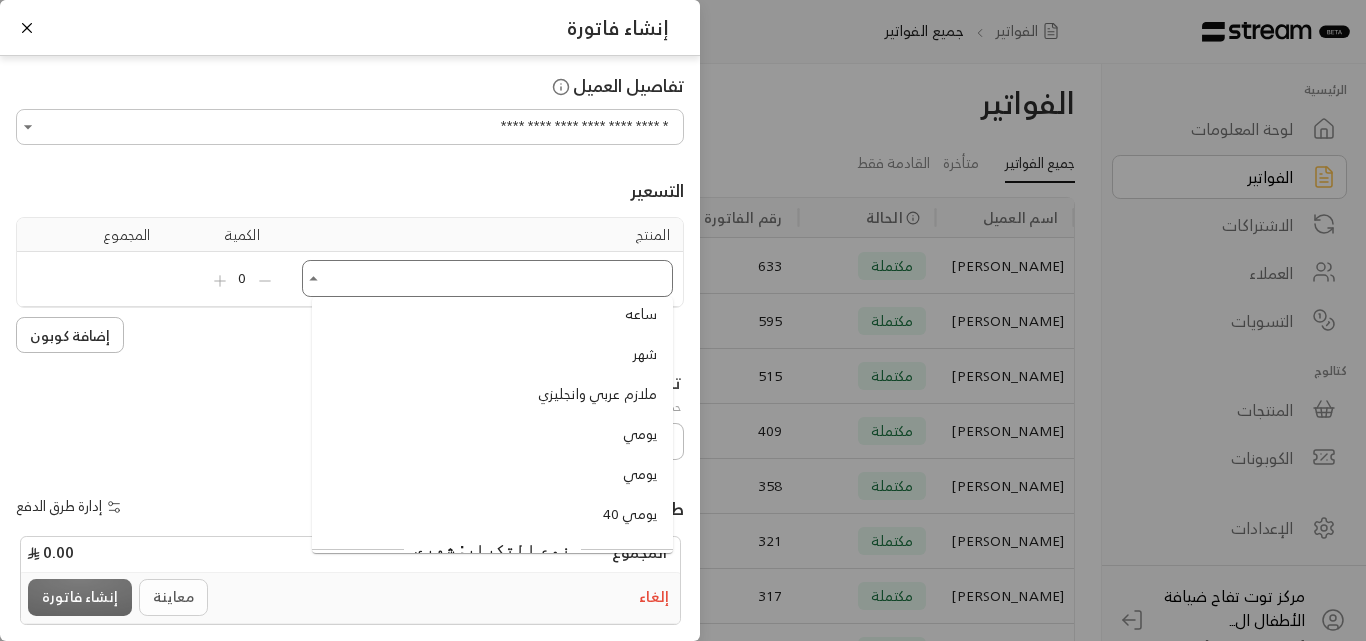 click on "شهر" at bounding box center (641, 354) 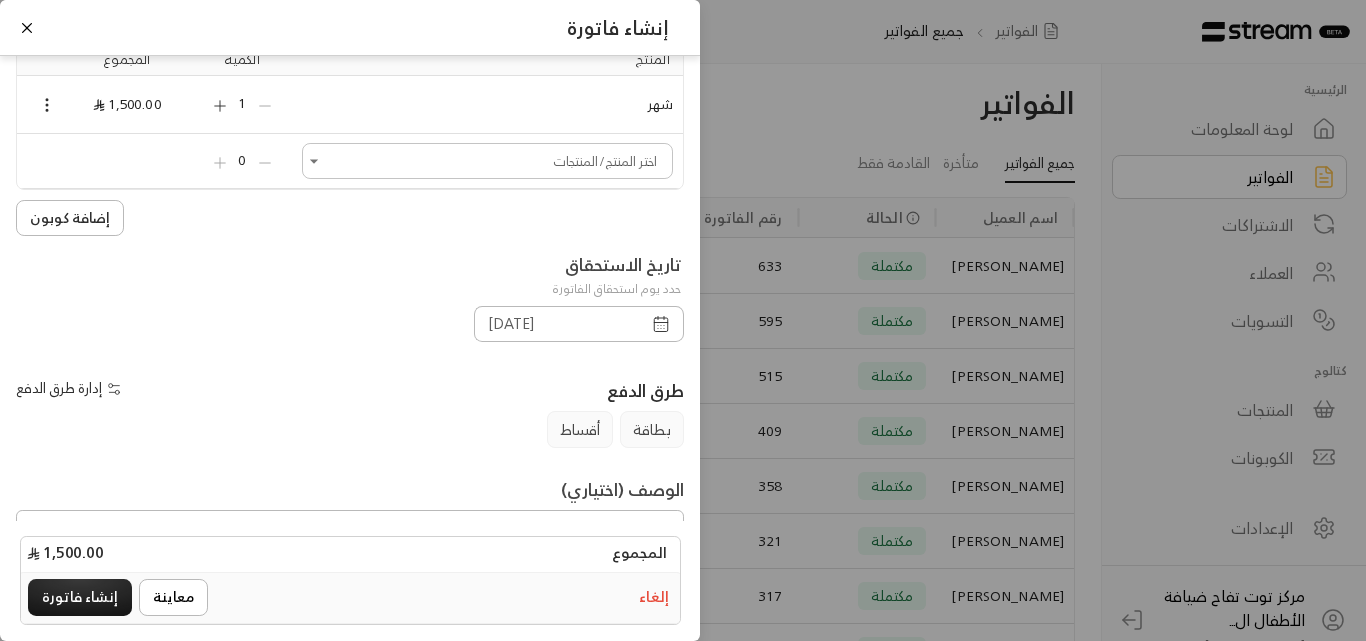 scroll, scrollTop: 200, scrollLeft: 0, axis: vertical 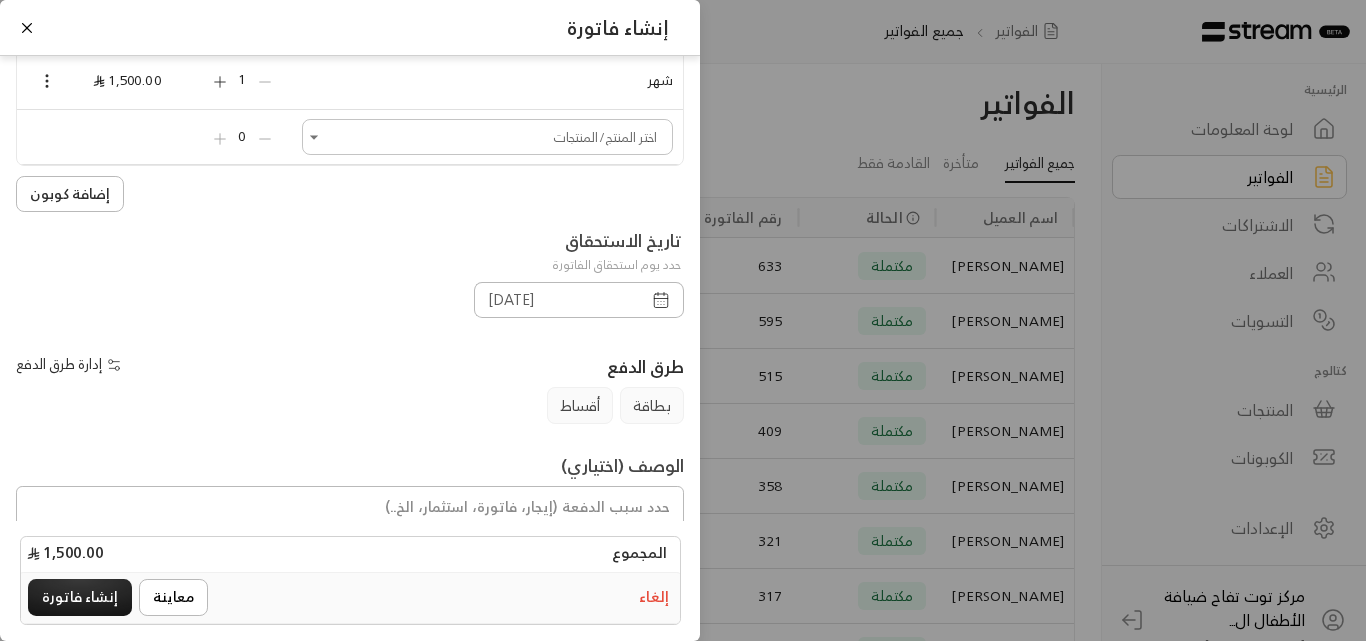 click 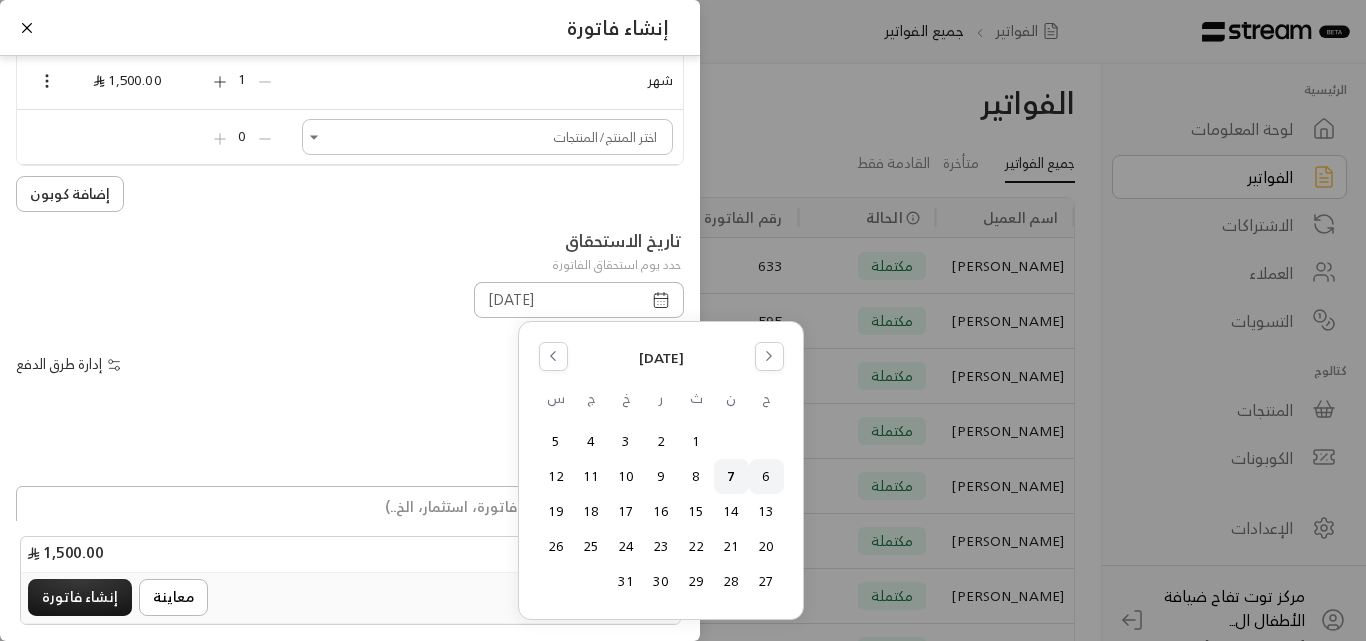 click on "6" at bounding box center (766, 476) 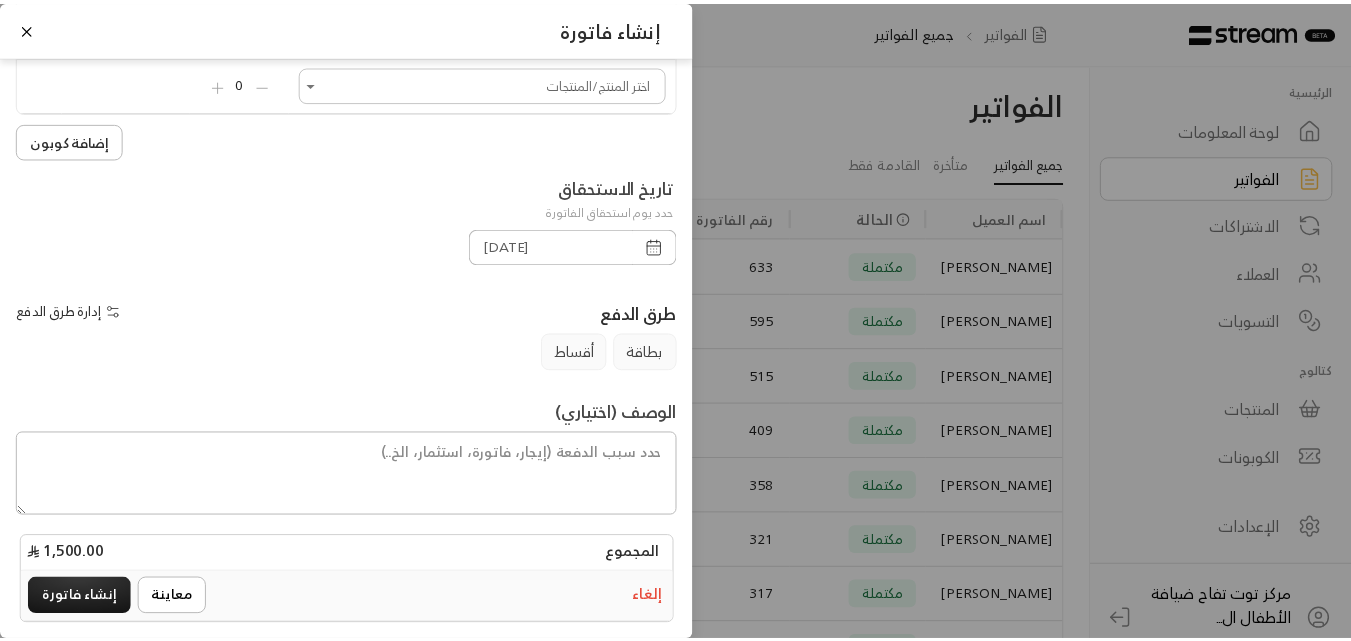 scroll, scrollTop: 278, scrollLeft: 0, axis: vertical 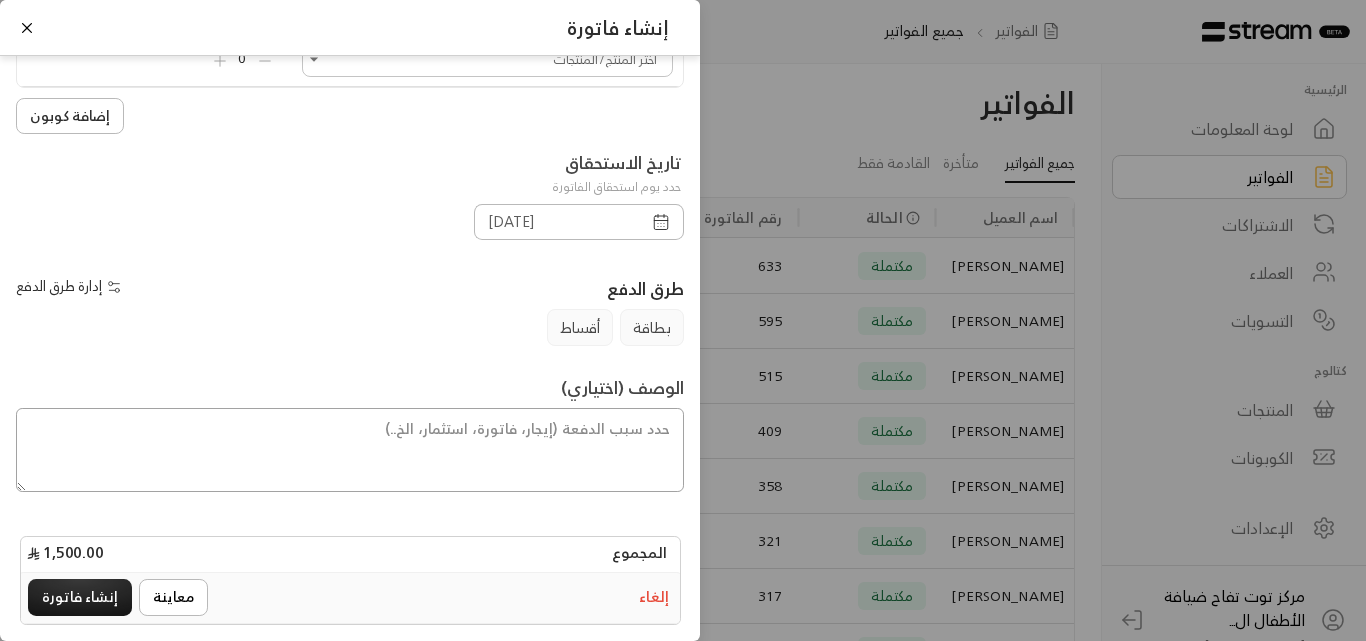 click at bounding box center [350, 450] 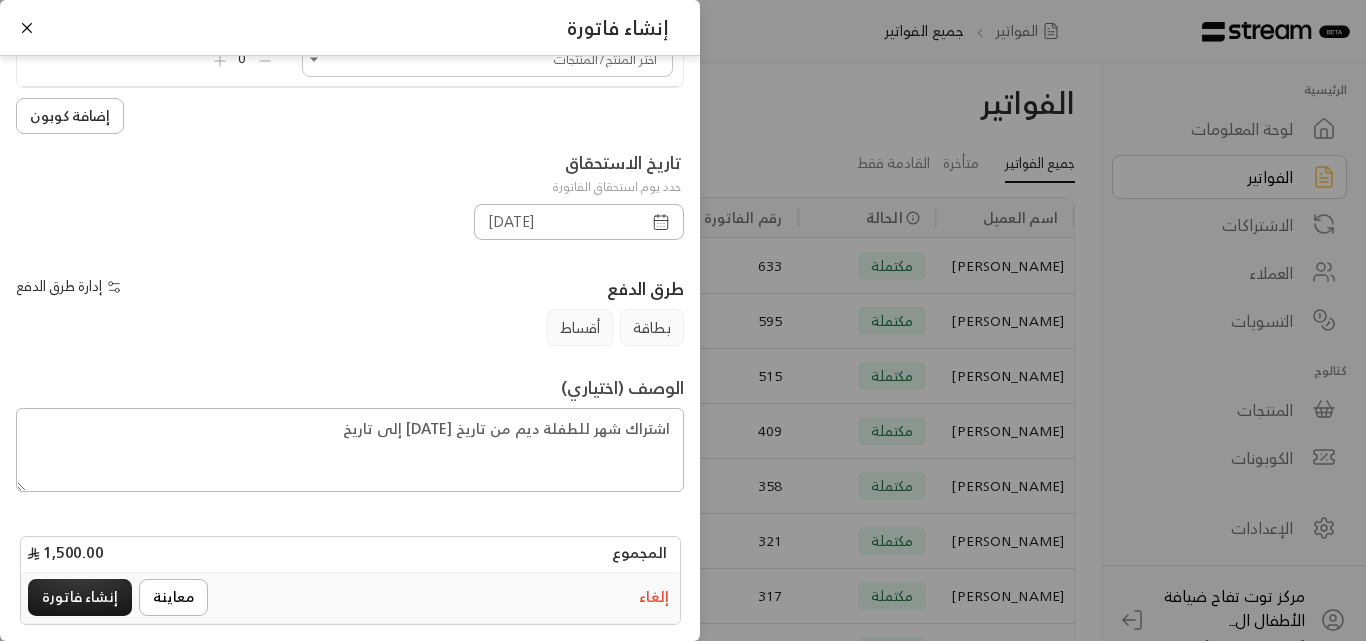 click 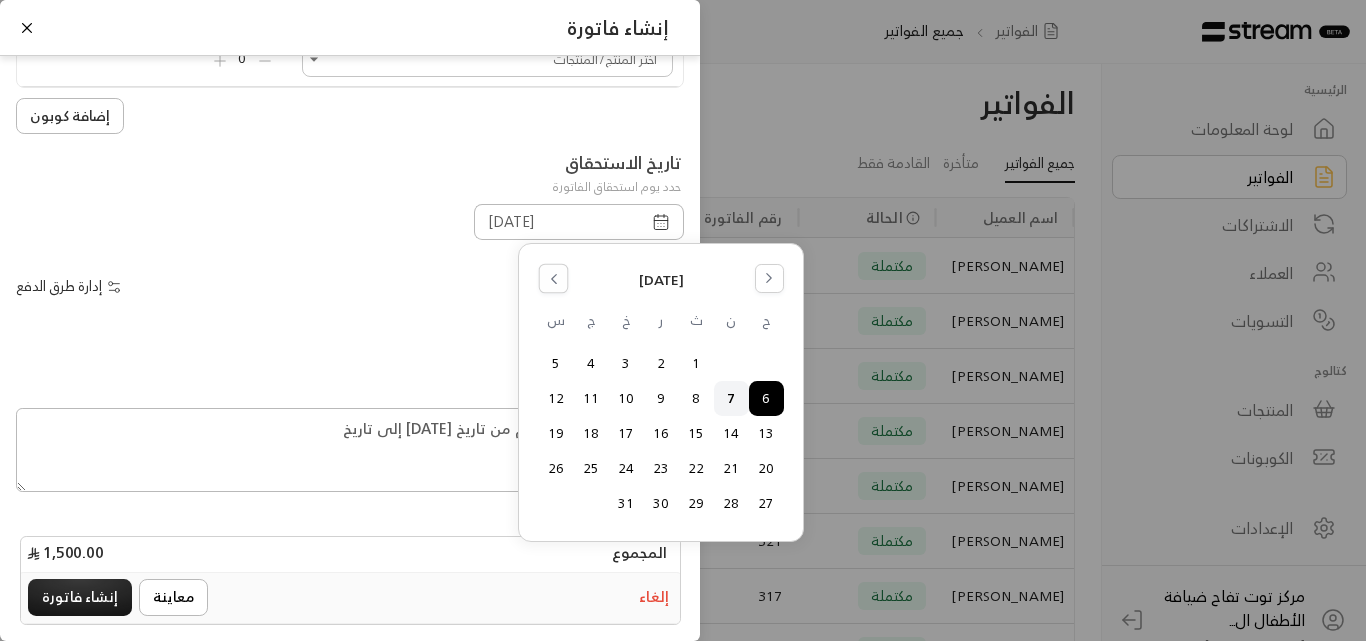 click 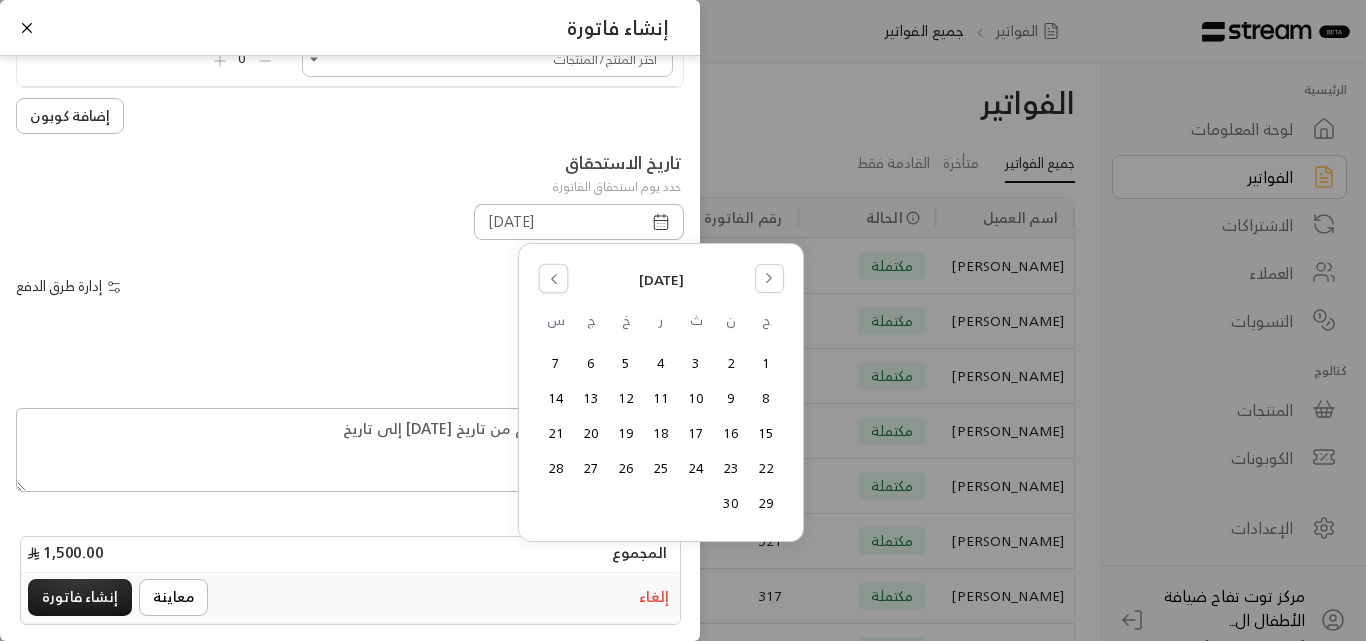 click 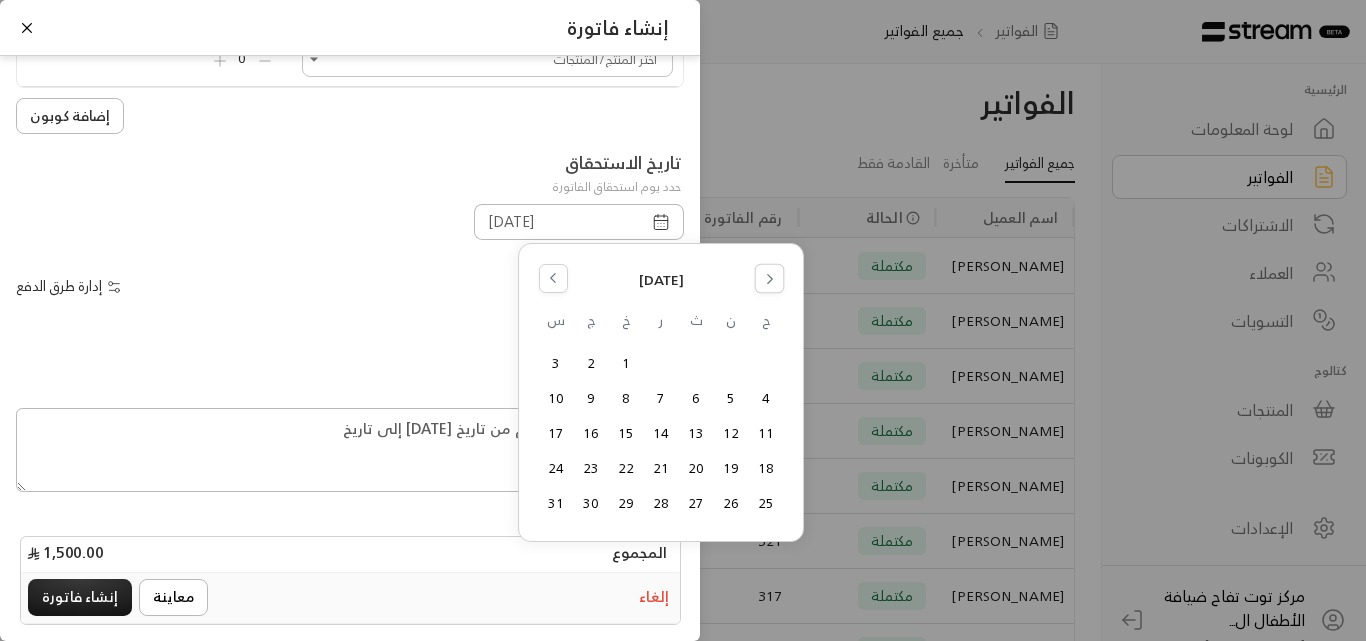 click 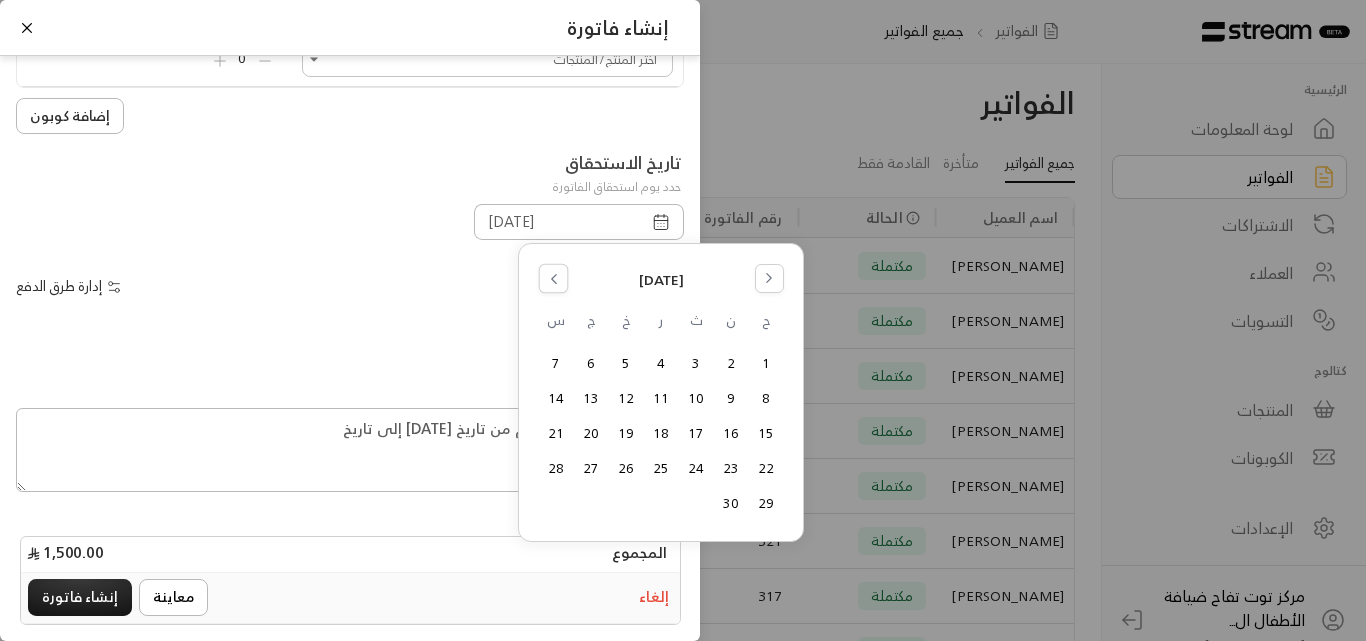 click 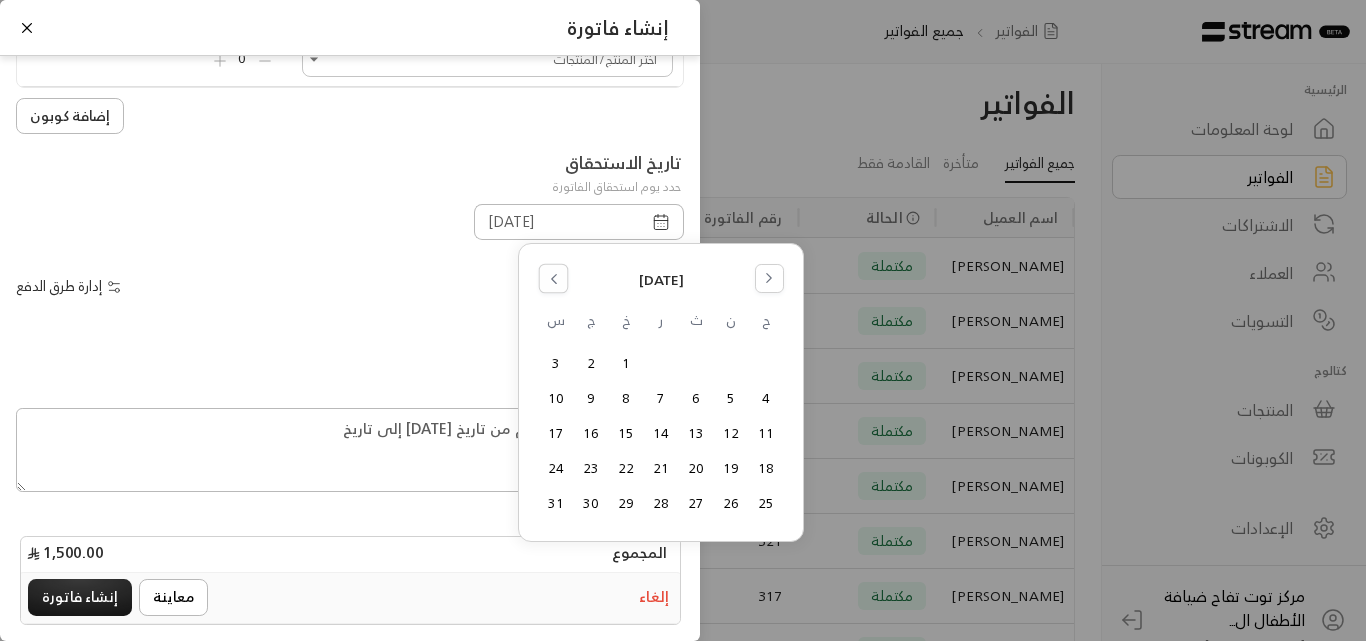 click at bounding box center [553, 278] 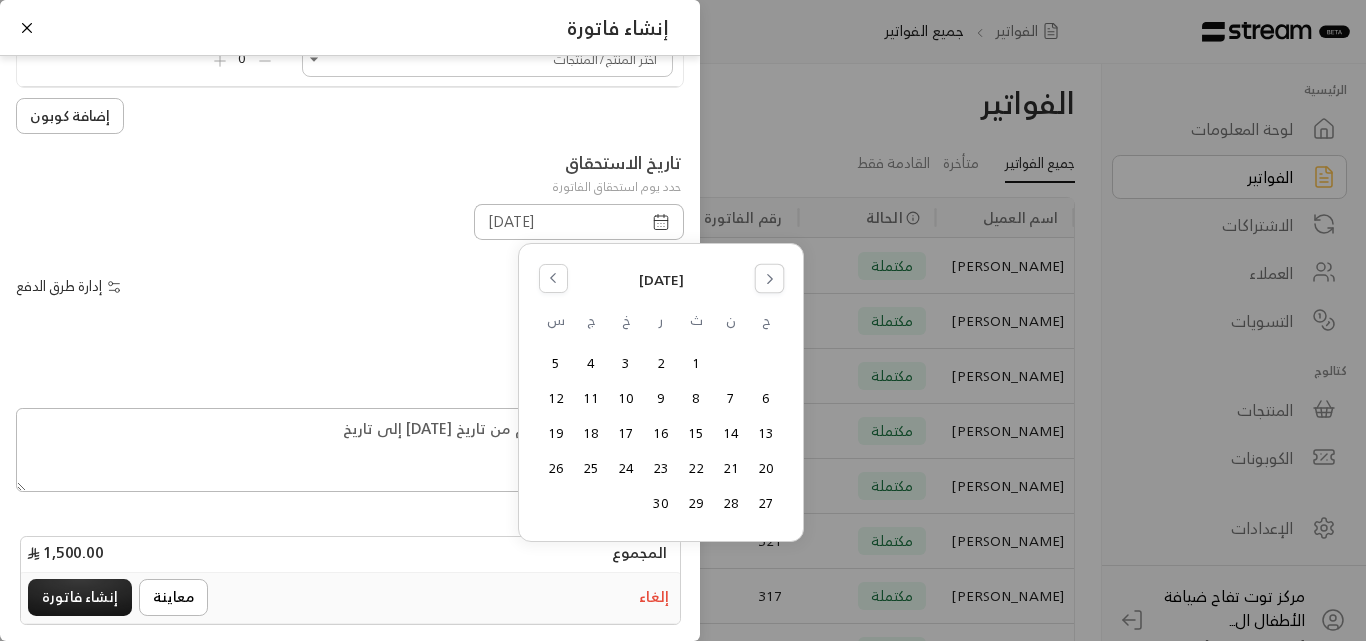 click 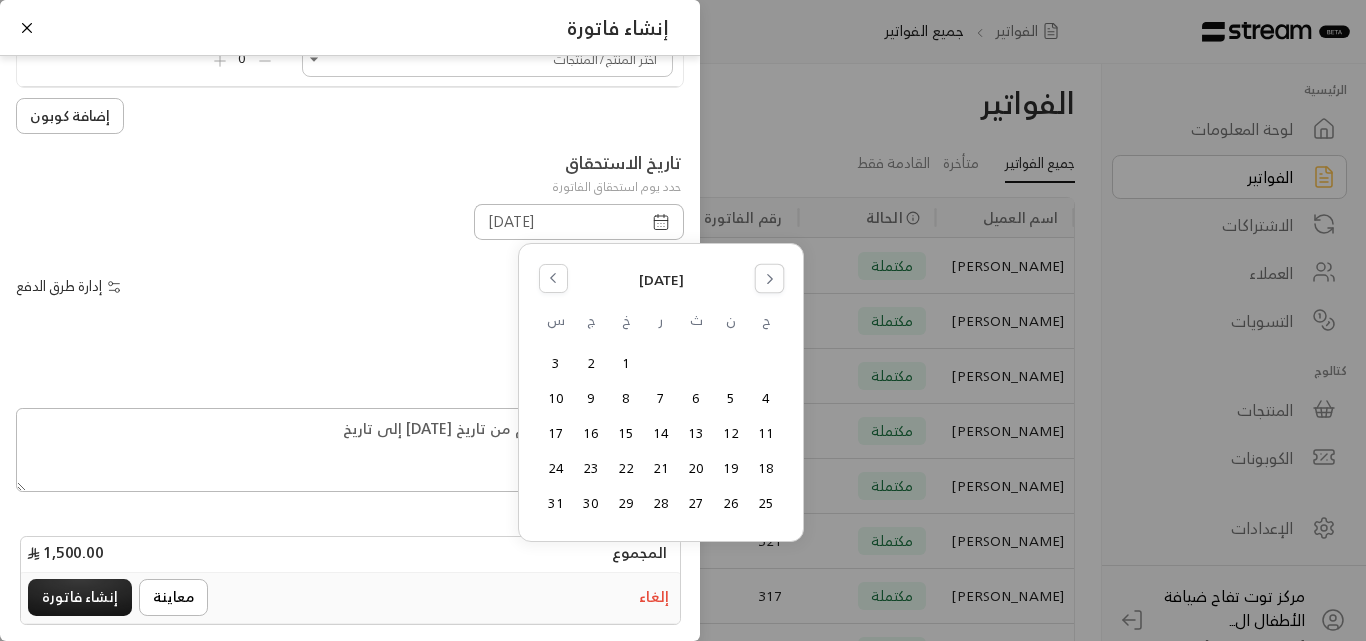 click 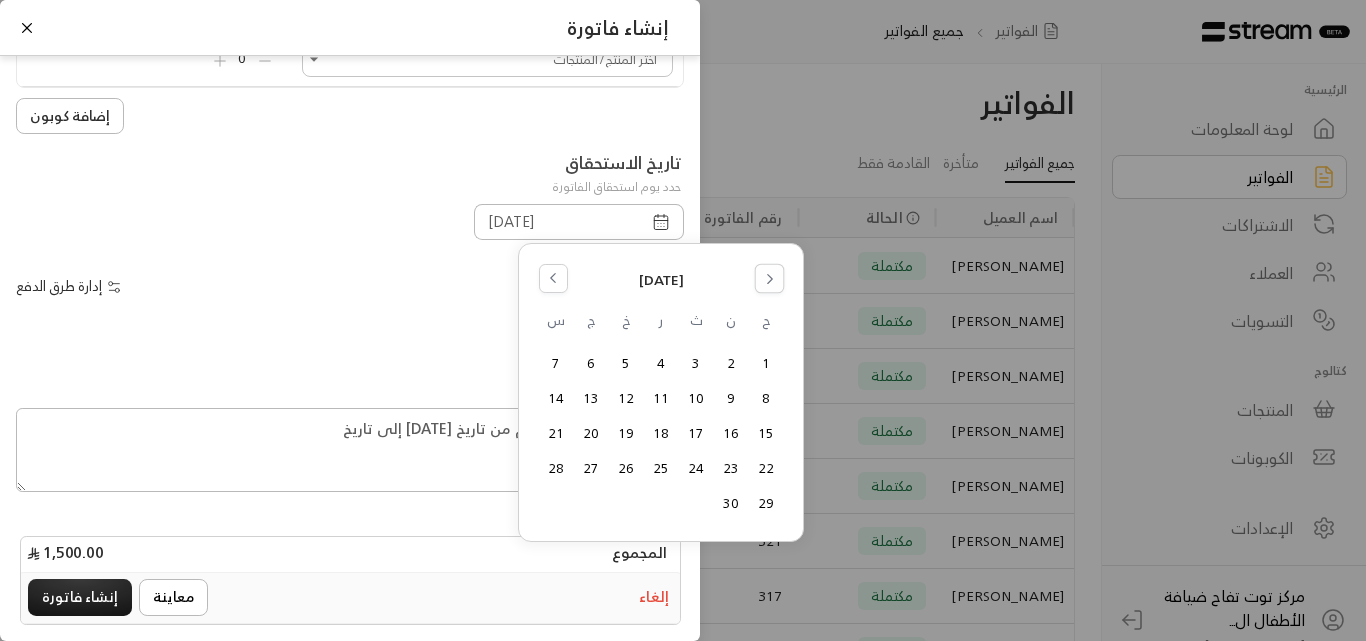 click 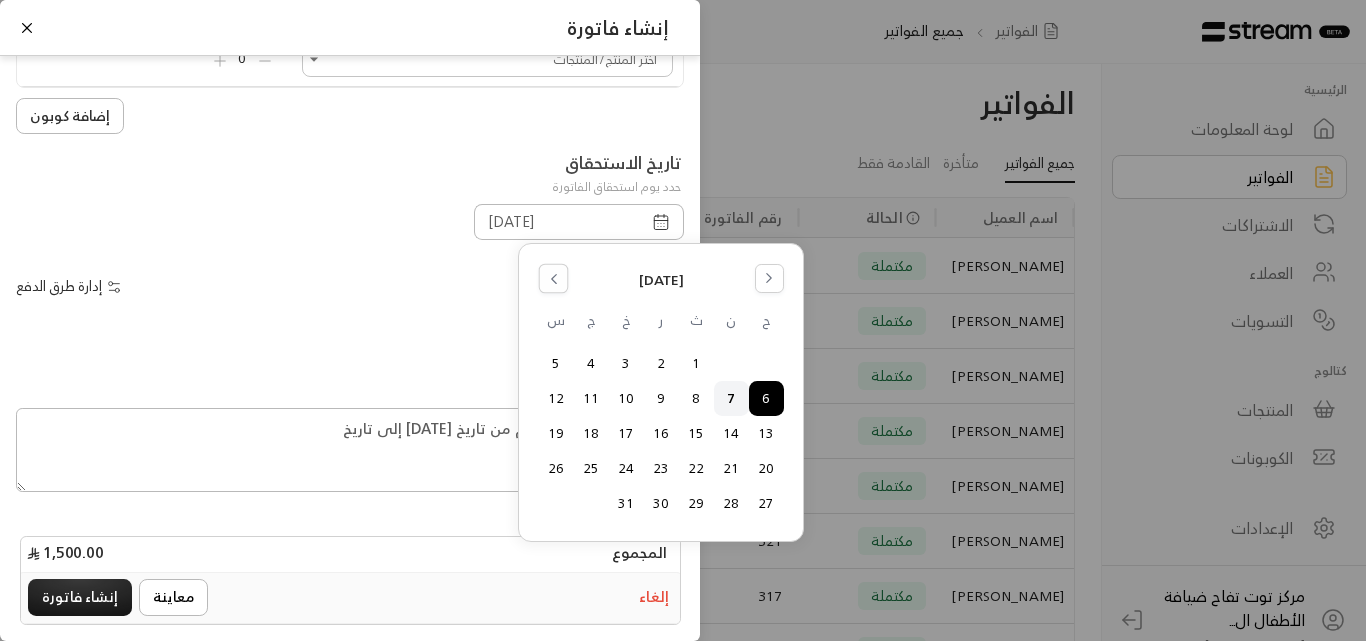 click 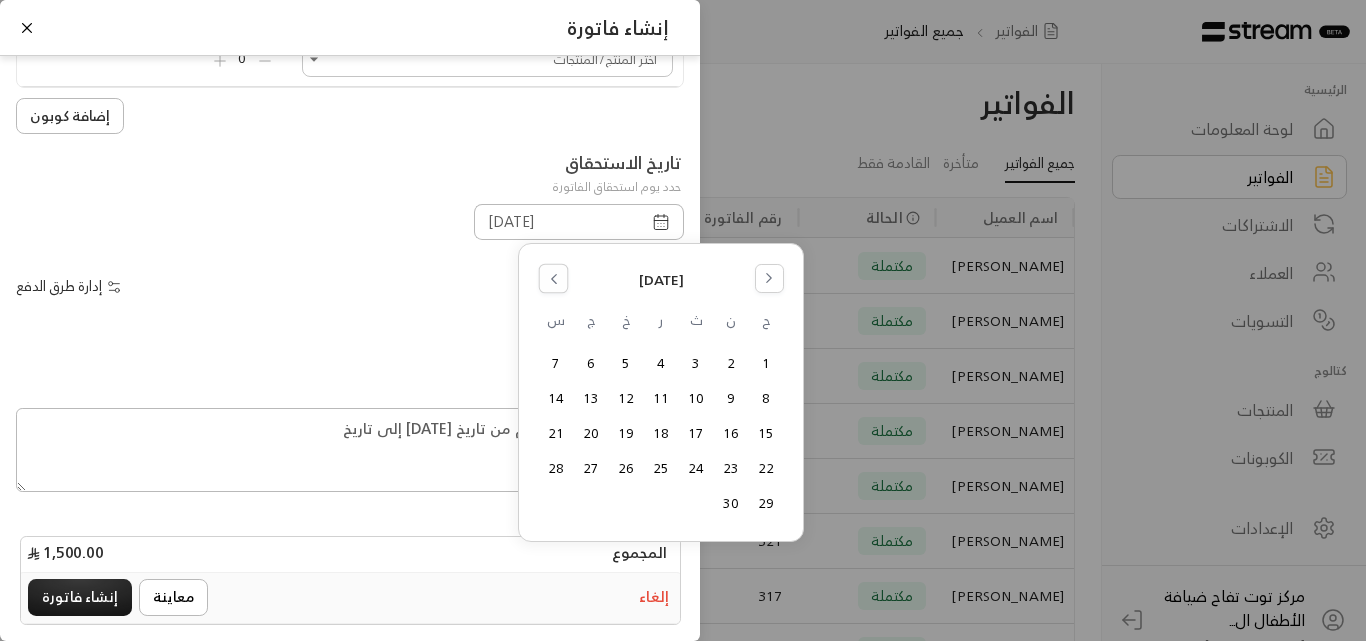 click at bounding box center [553, 278] 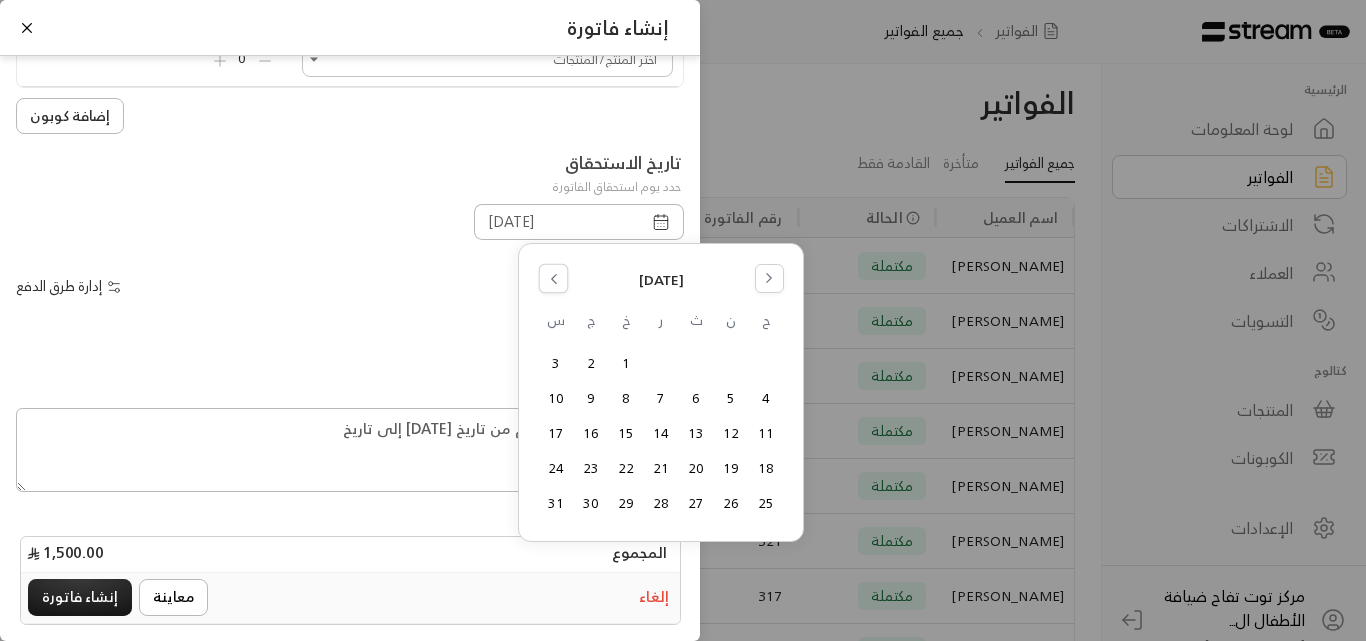 click at bounding box center [553, 278] 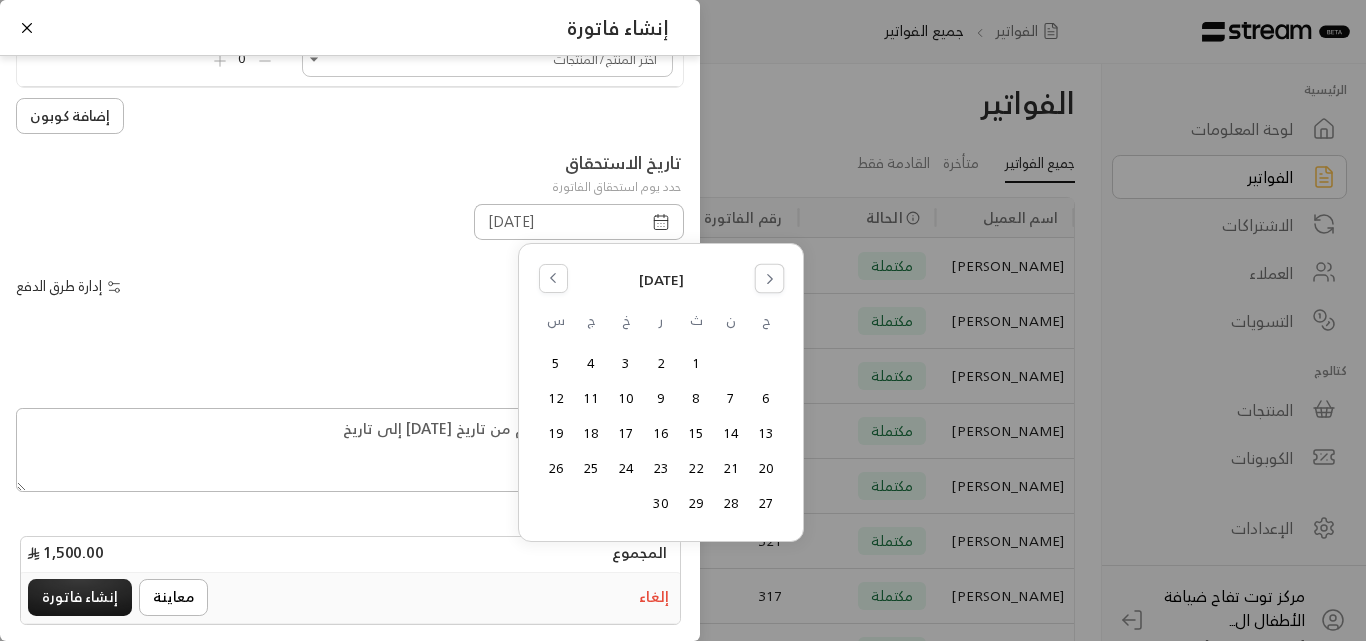 click 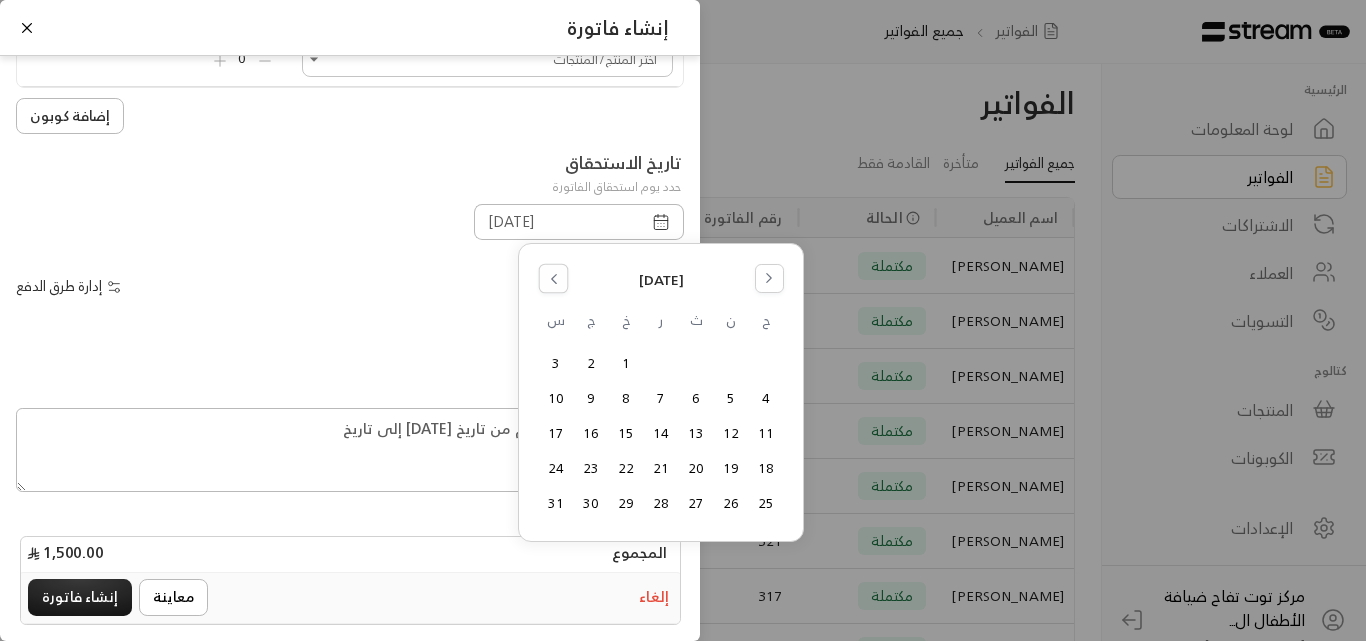 click at bounding box center (553, 278) 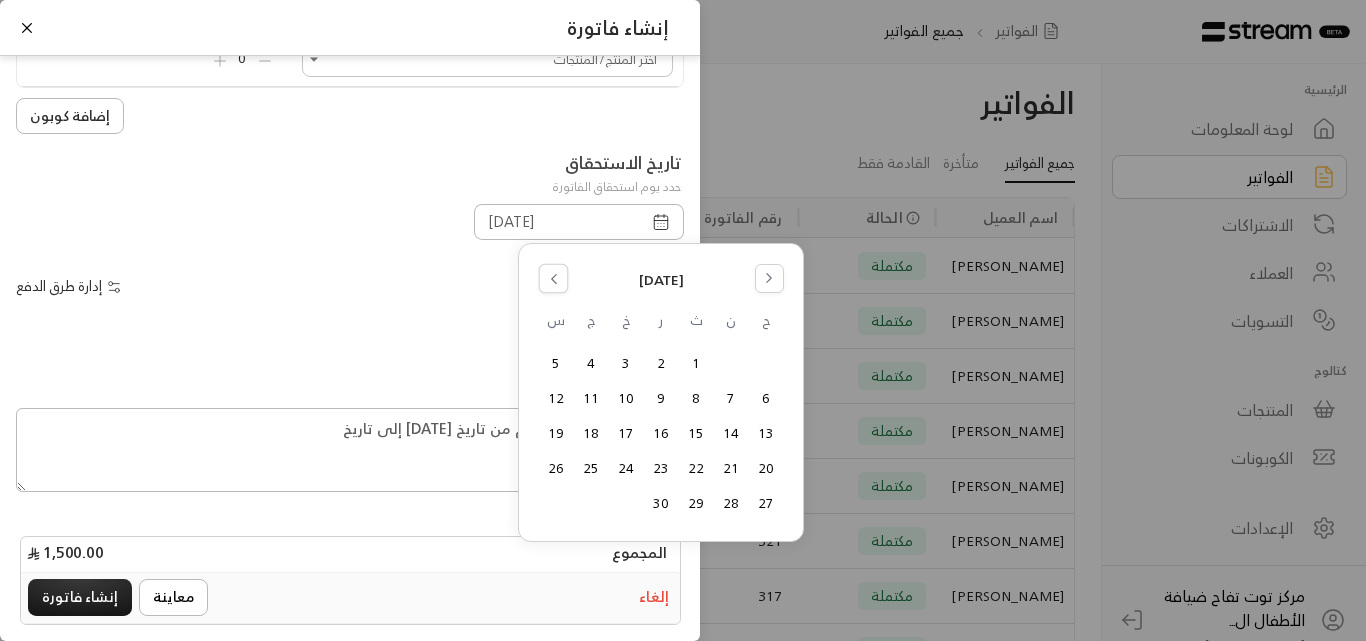 click at bounding box center [553, 278] 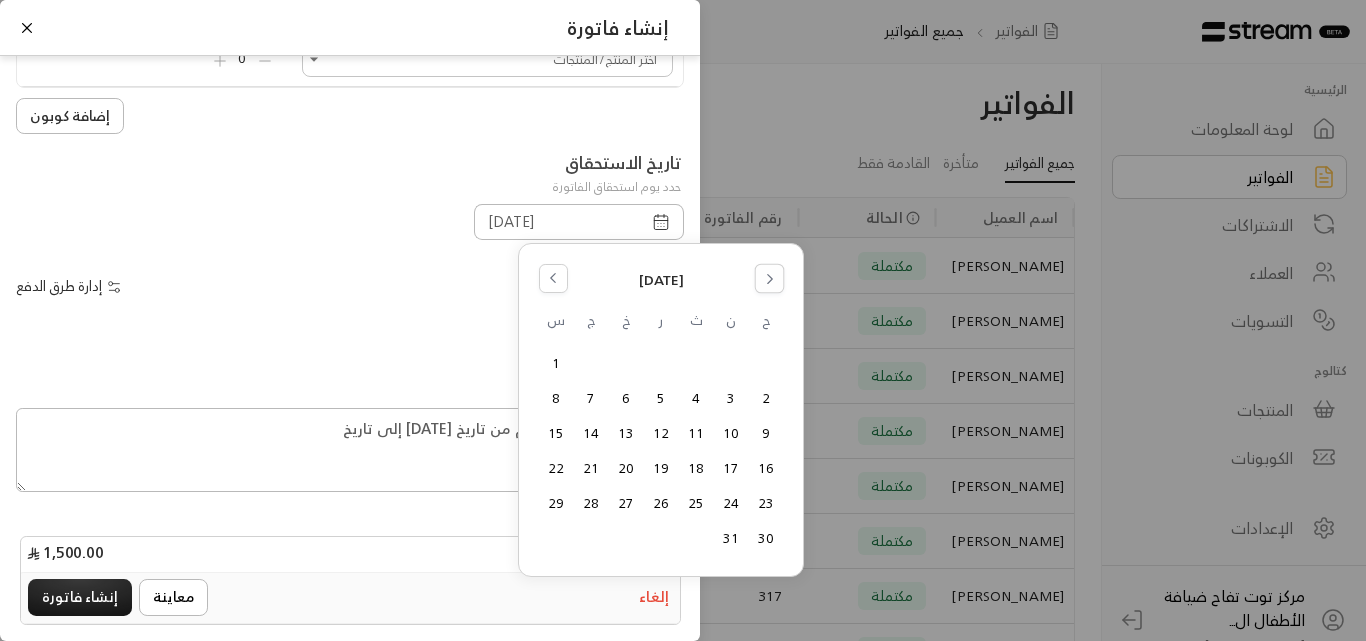 click at bounding box center (769, 278) 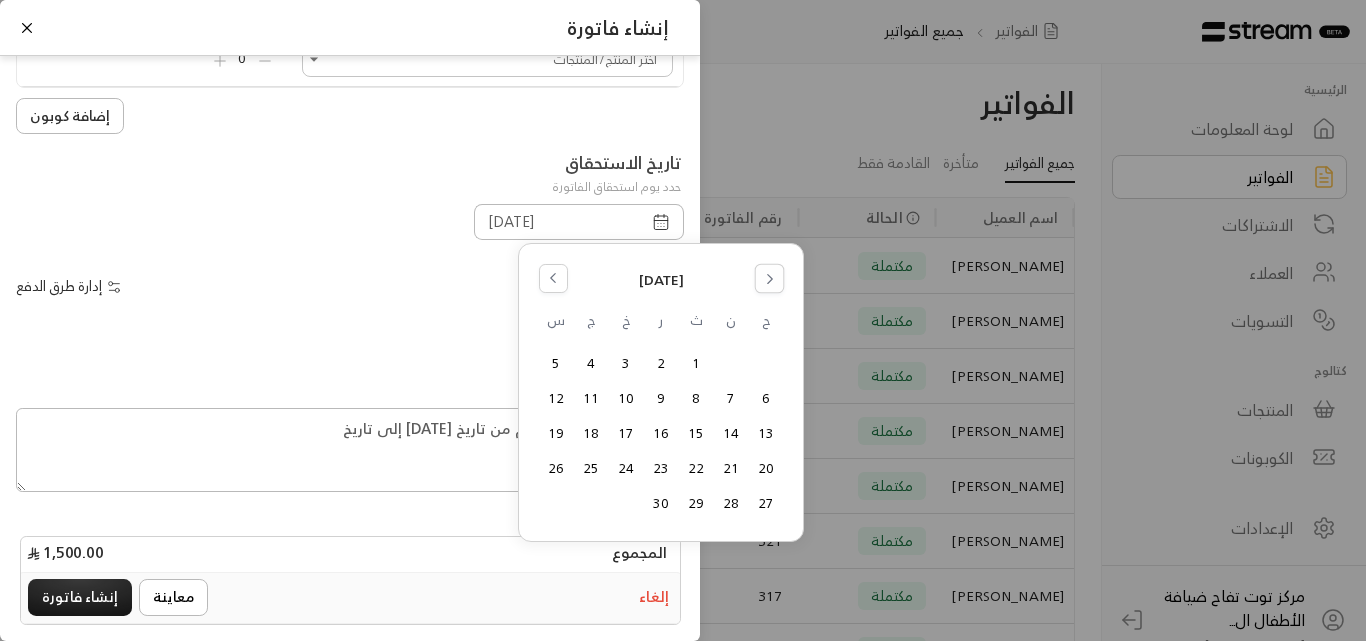 click at bounding box center (769, 278) 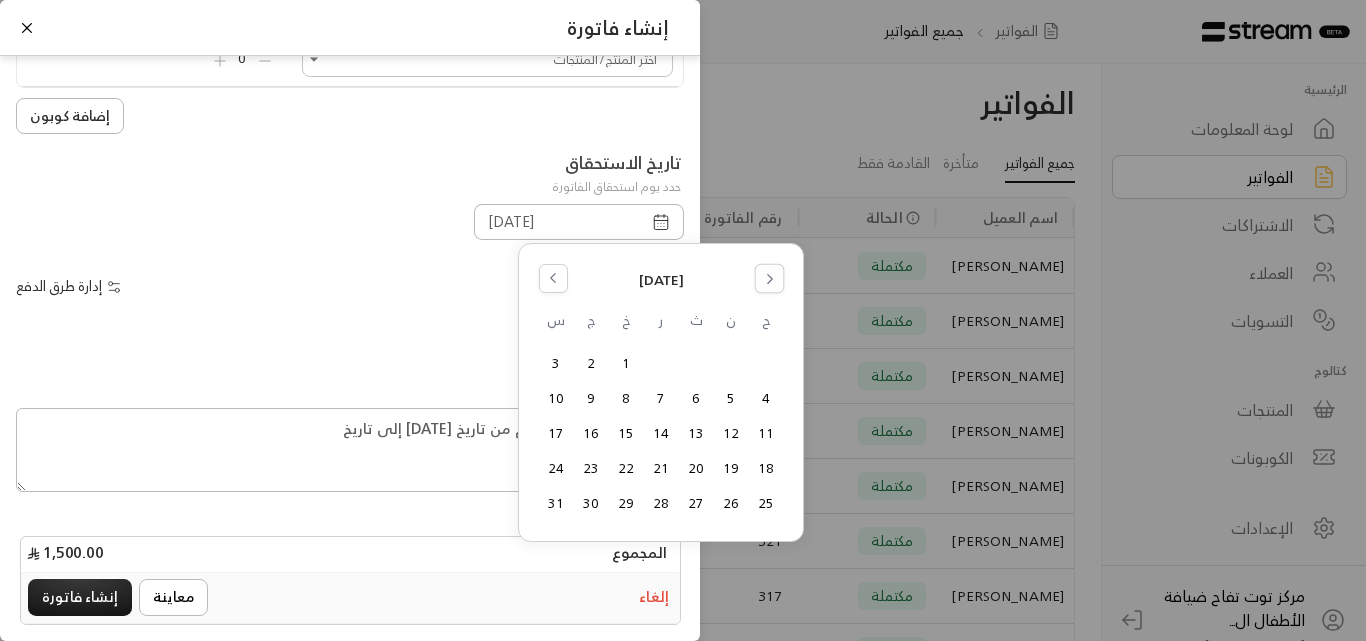click at bounding box center [769, 278] 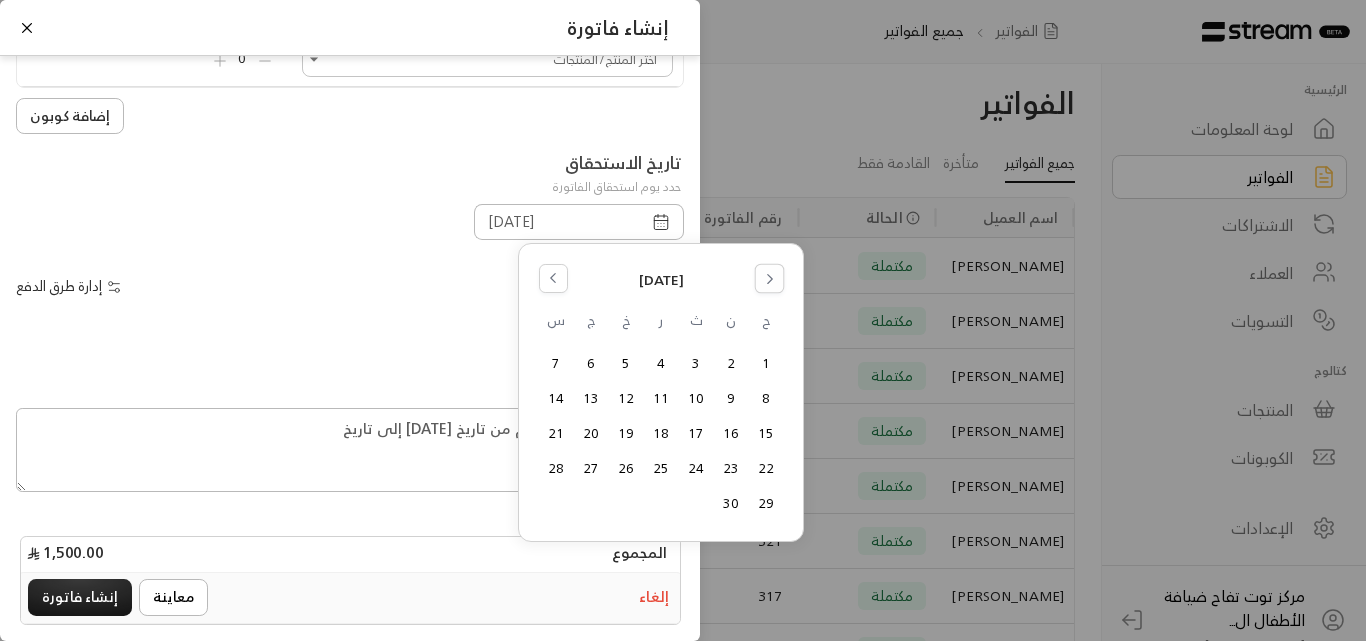 click at bounding box center (769, 278) 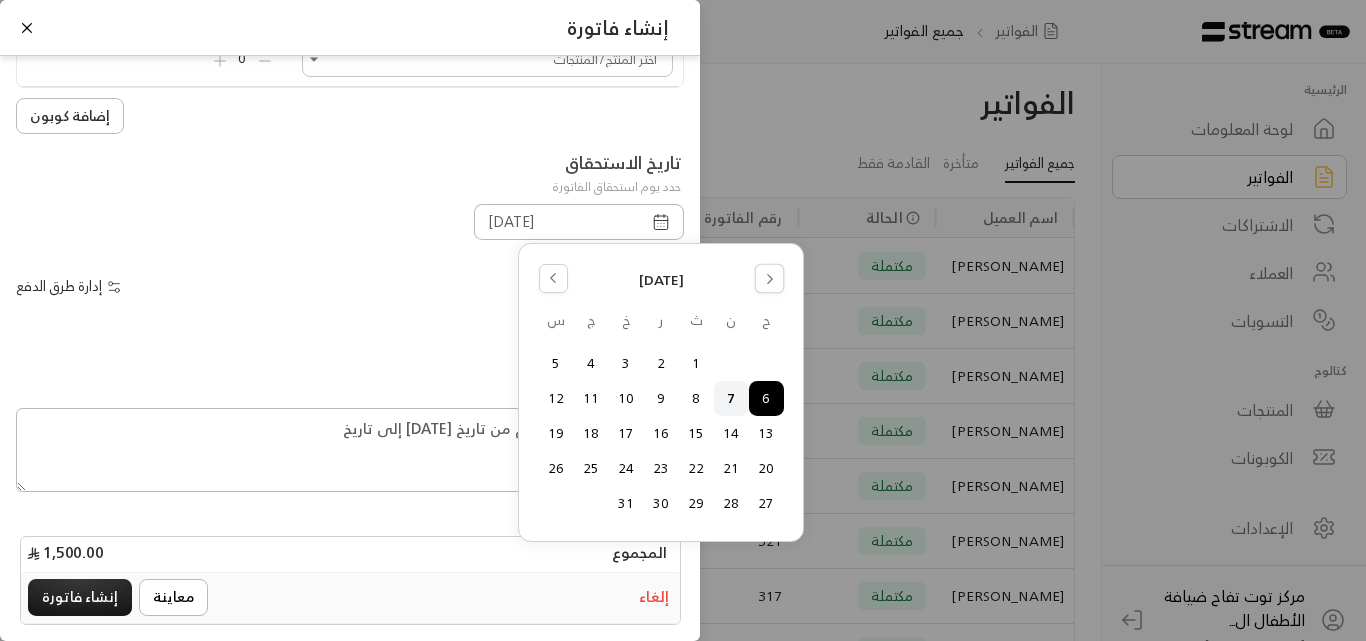 click at bounding box center (769, 278) 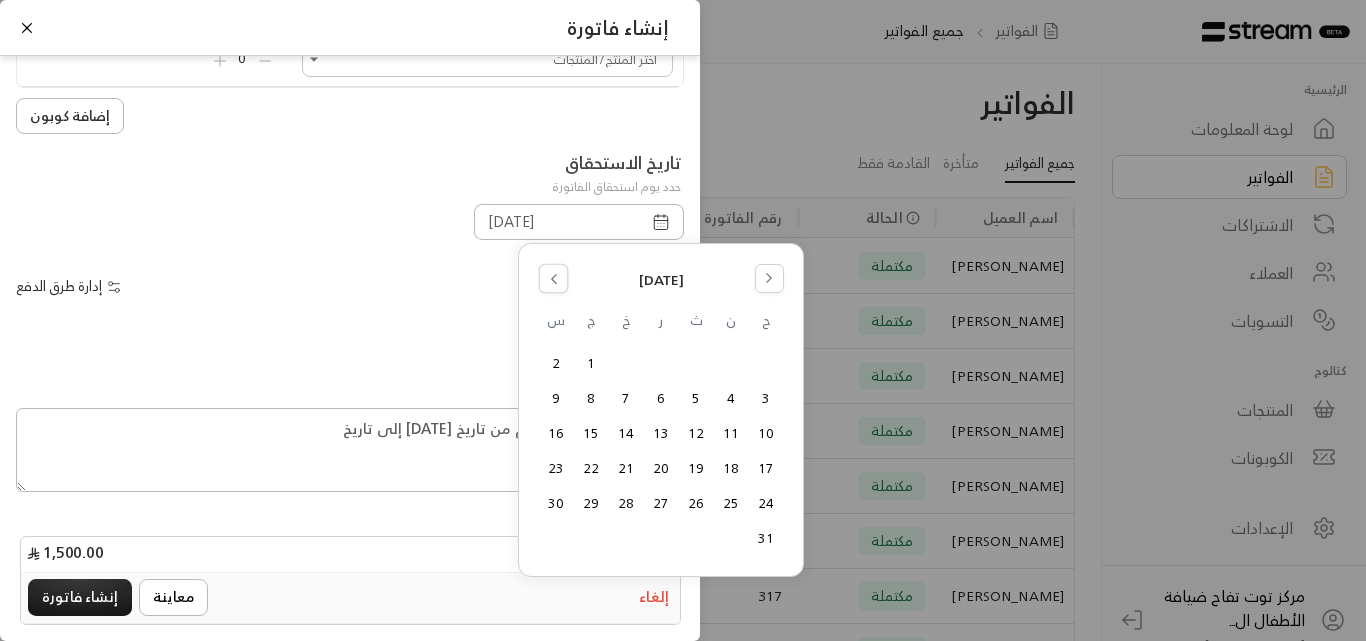 click 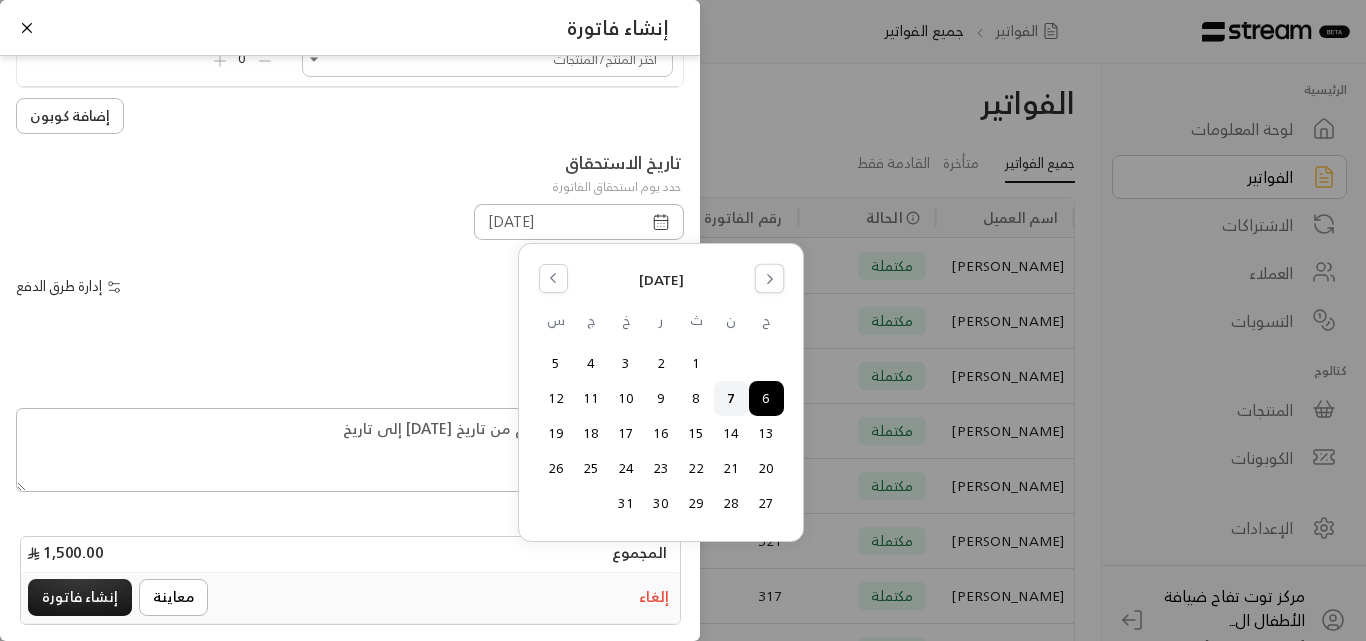 click at bounding box center (769, 278) 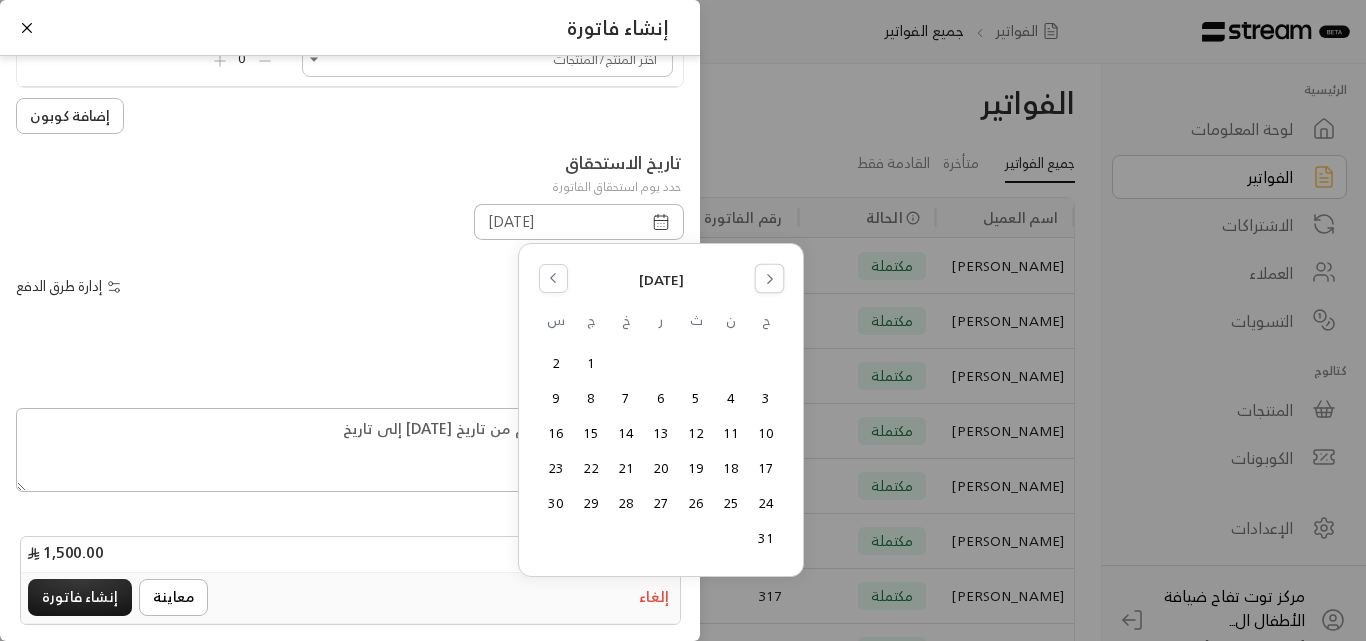 click 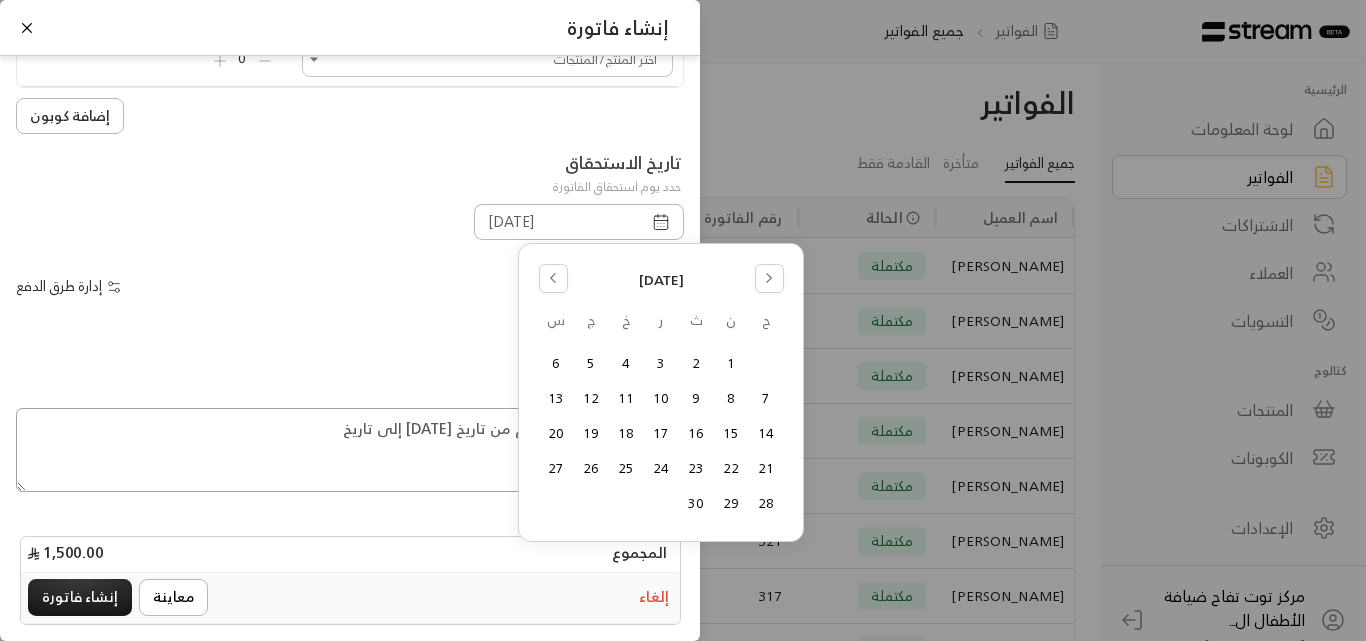 click on "اشتراك شهر للطفلة ديم من تاريخ [DATE] إلى تاريخ" at bounding box center [350, 450] 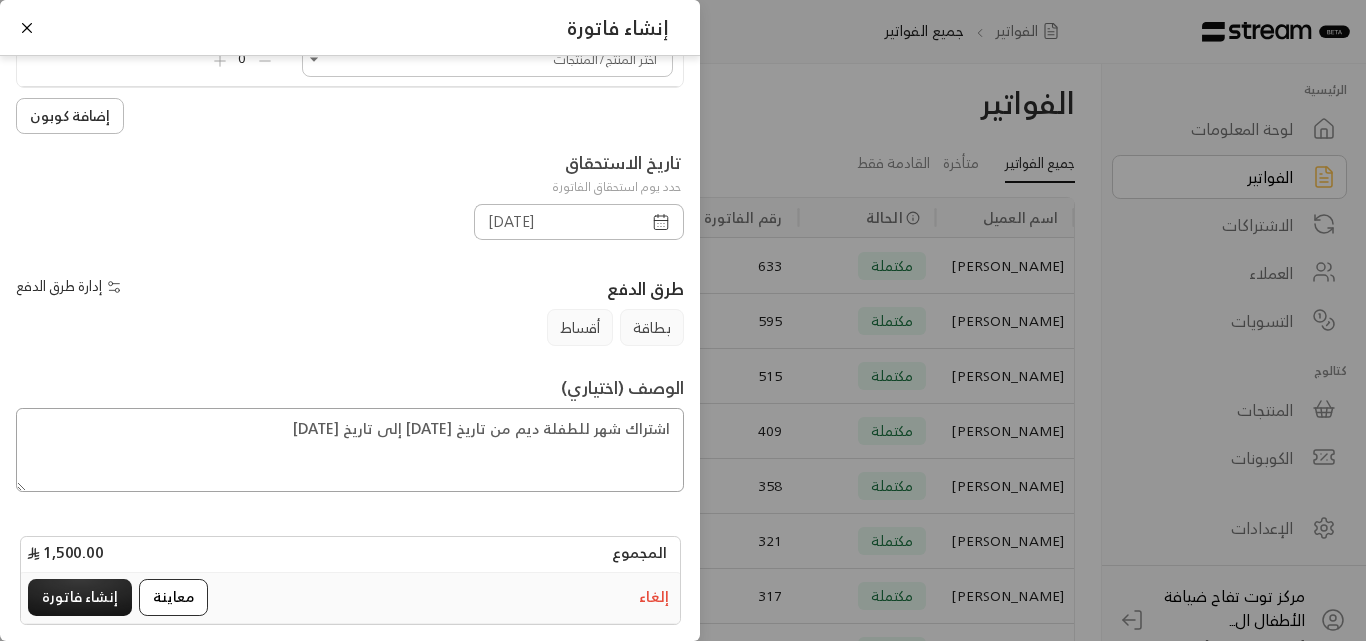 type on "اشتراك شهر للطفلة ديم من تاريخ [DATE] إلى تاريخ [DATE]" 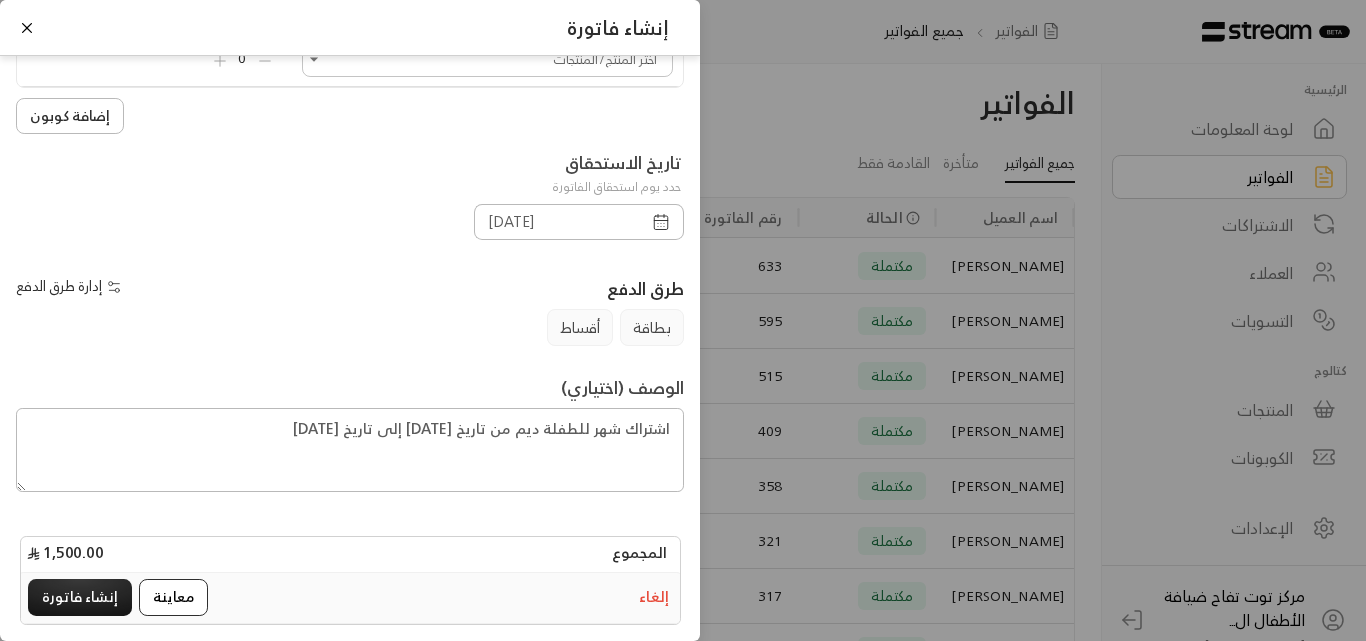 click on "معاينة" at bounding box center (173, 597) 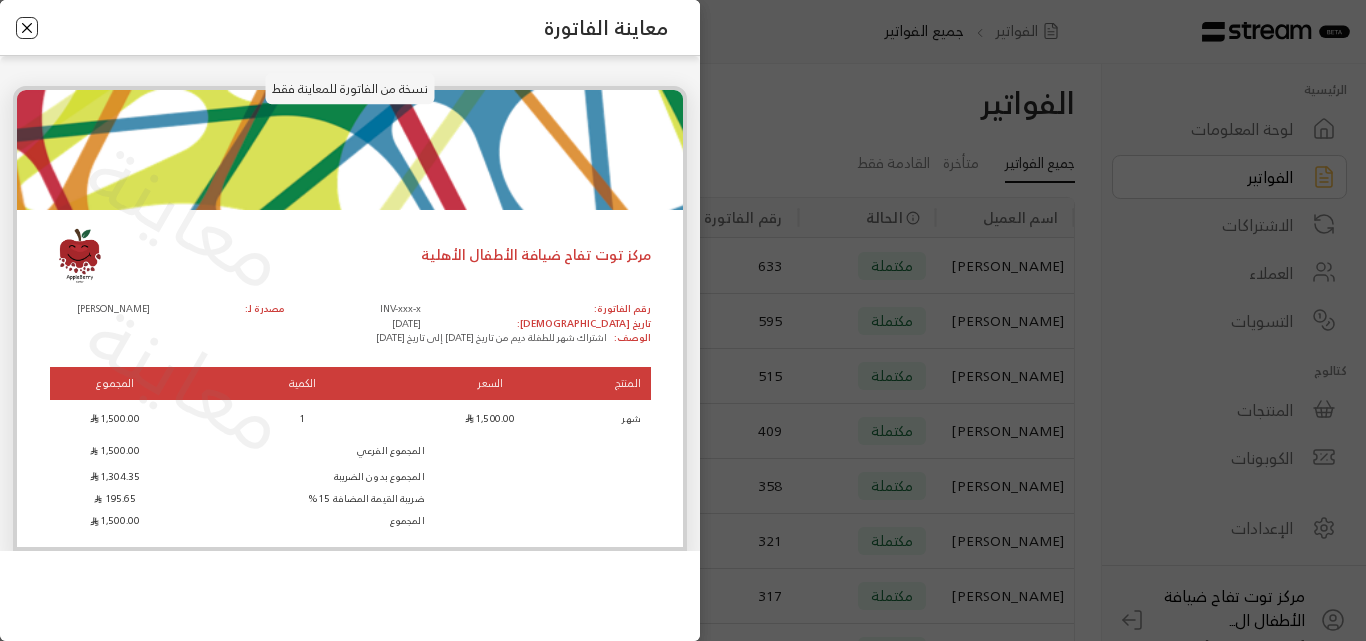 click at bounding box center (27, 28) 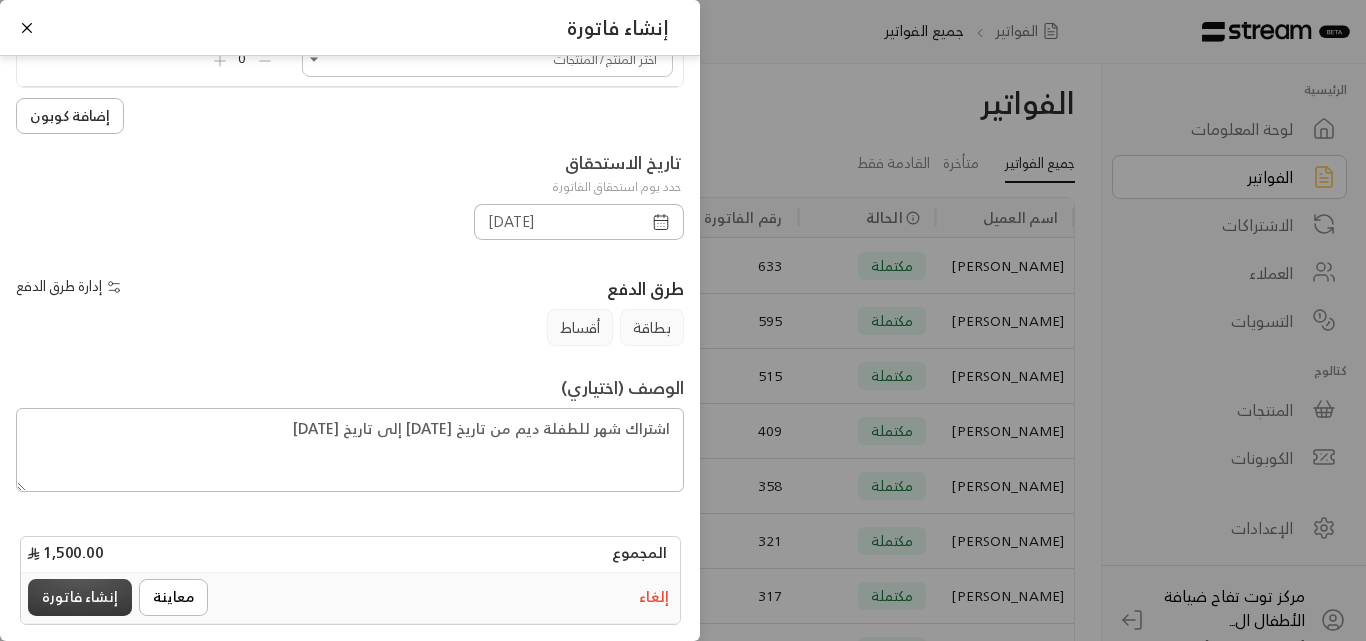 click on "إنشاء فاتورة" at bounding box center (80, 597) 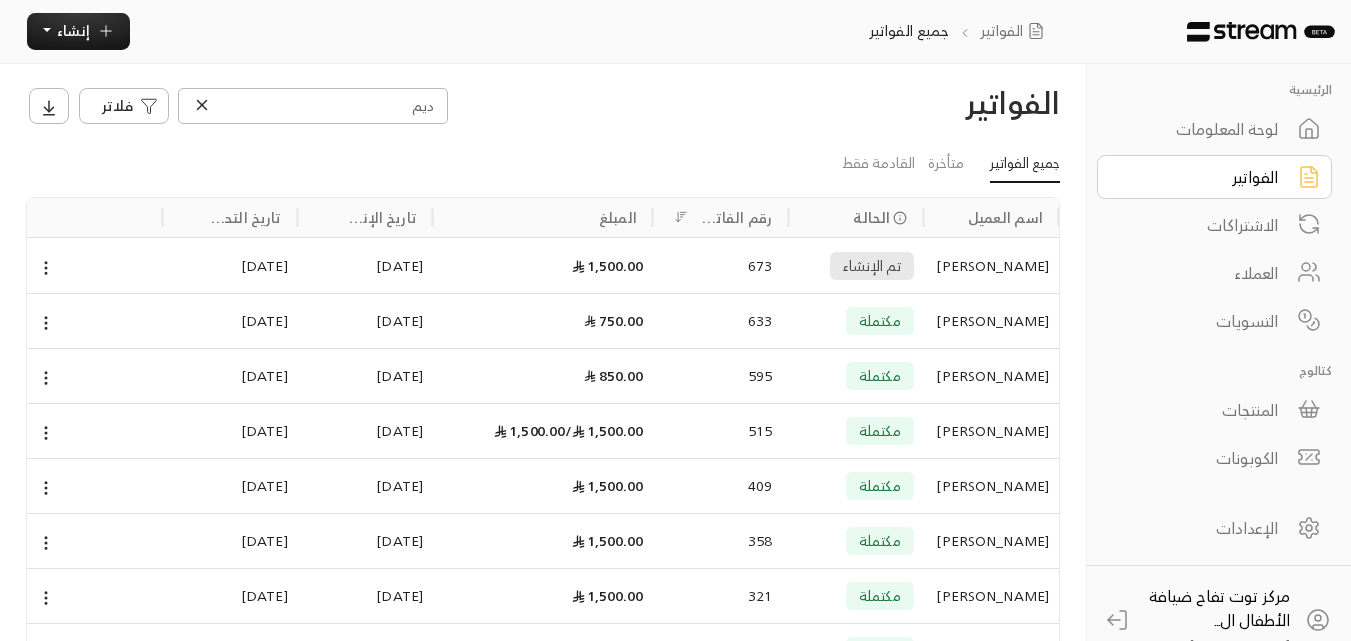 click 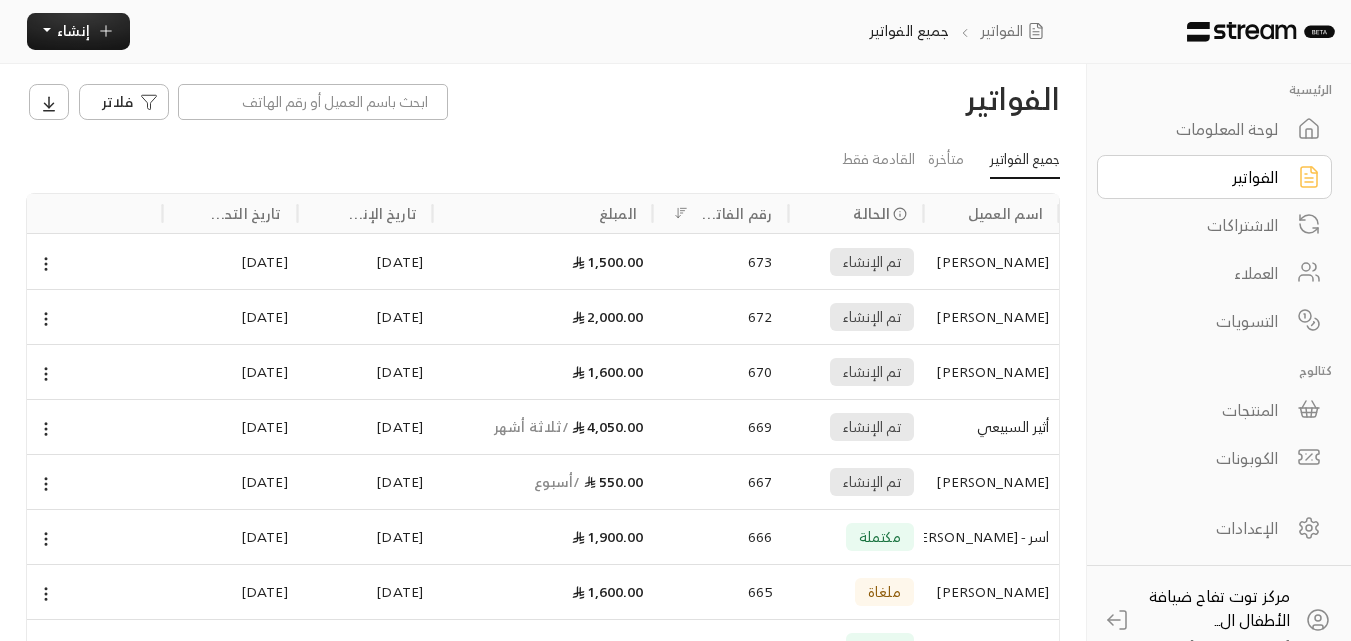scroll, scrollTop: 0, scrollLeft: 0, axis: both 